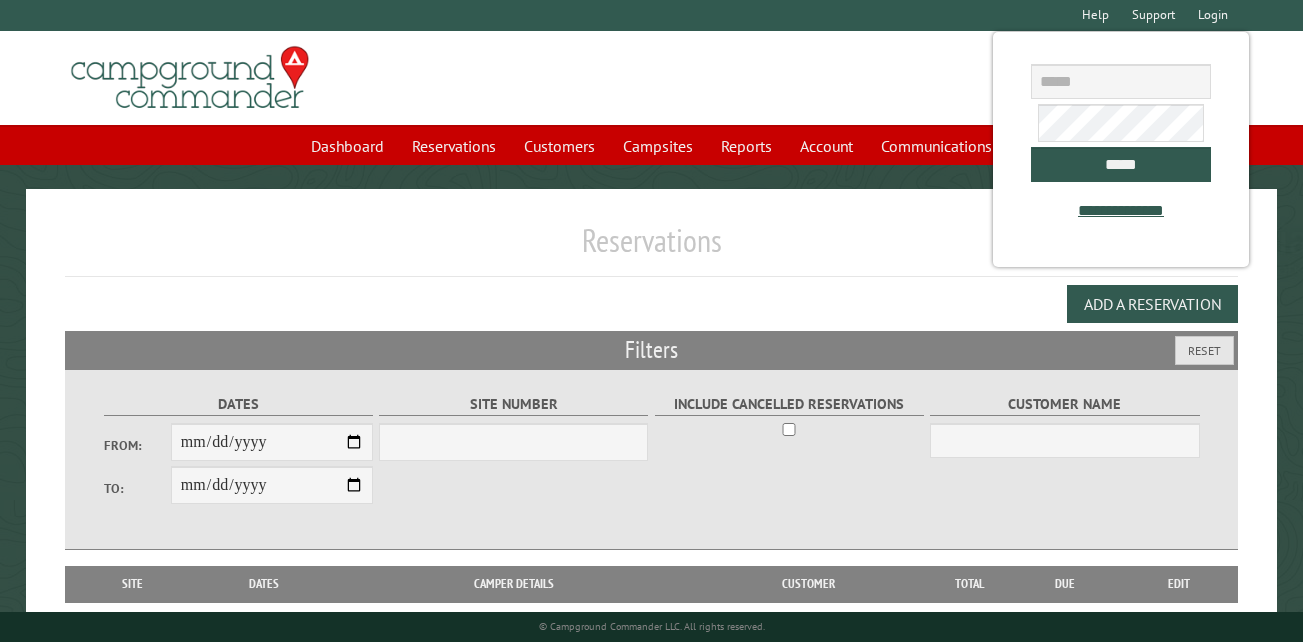 scroll, scrollTop: 0, scrollLeft: 0, axis: both 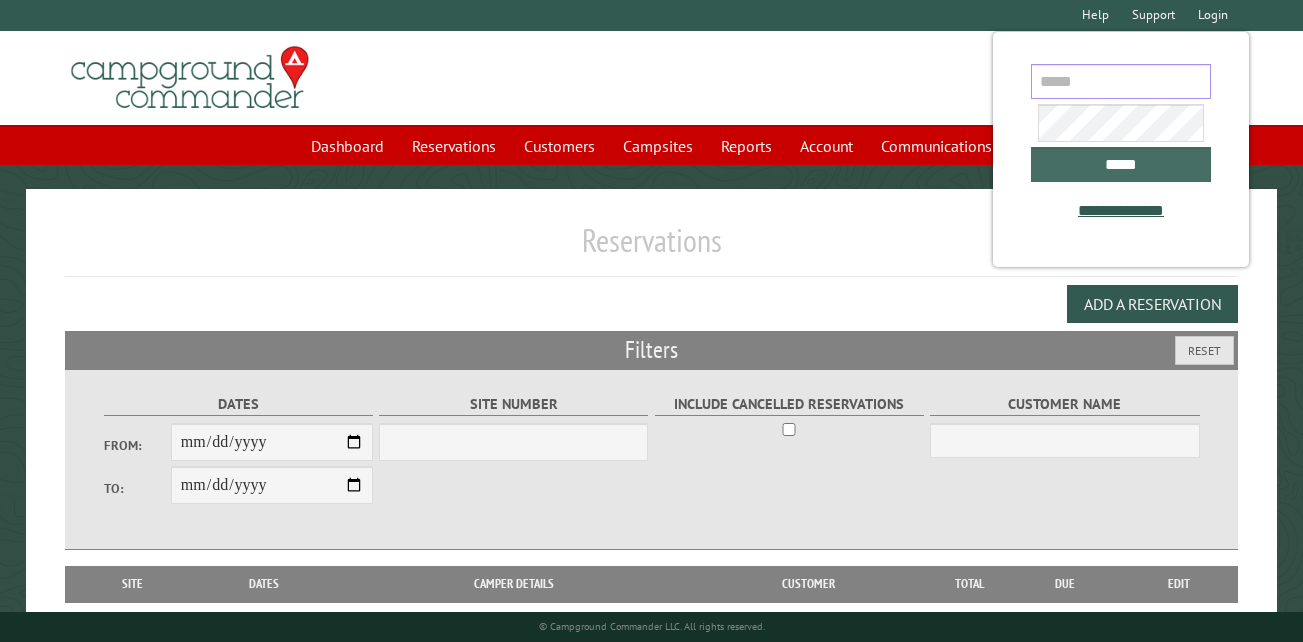 type on "**********" 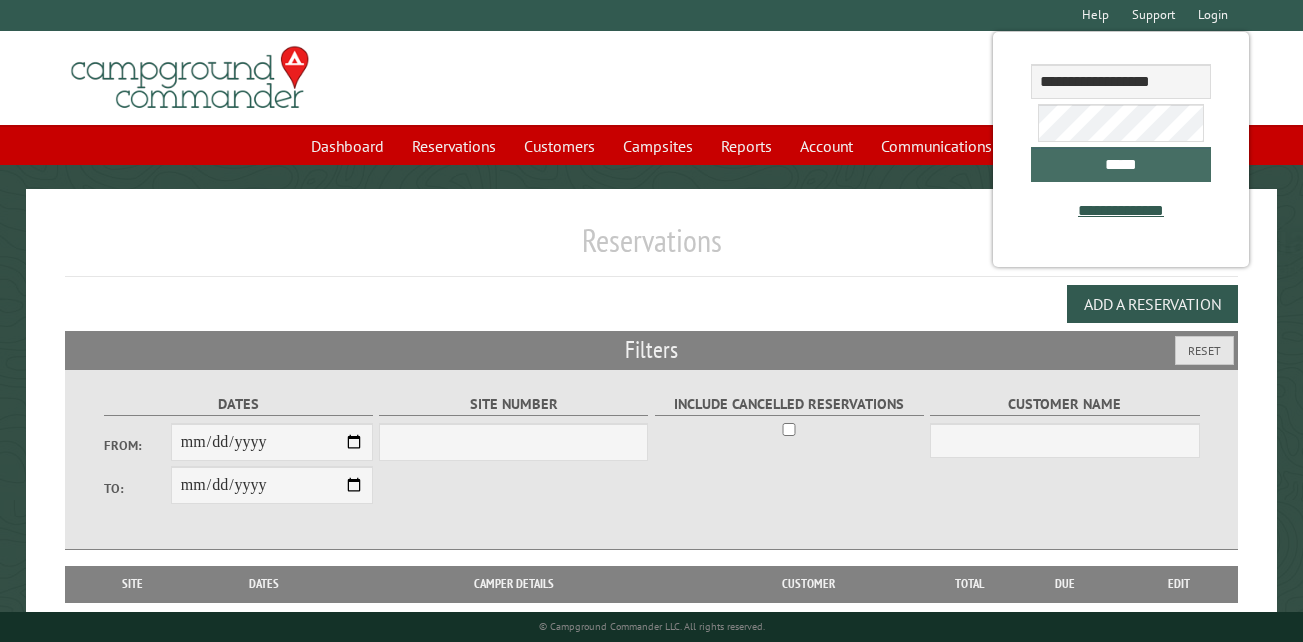 click on "*****" at bounding box center (1120, 164) 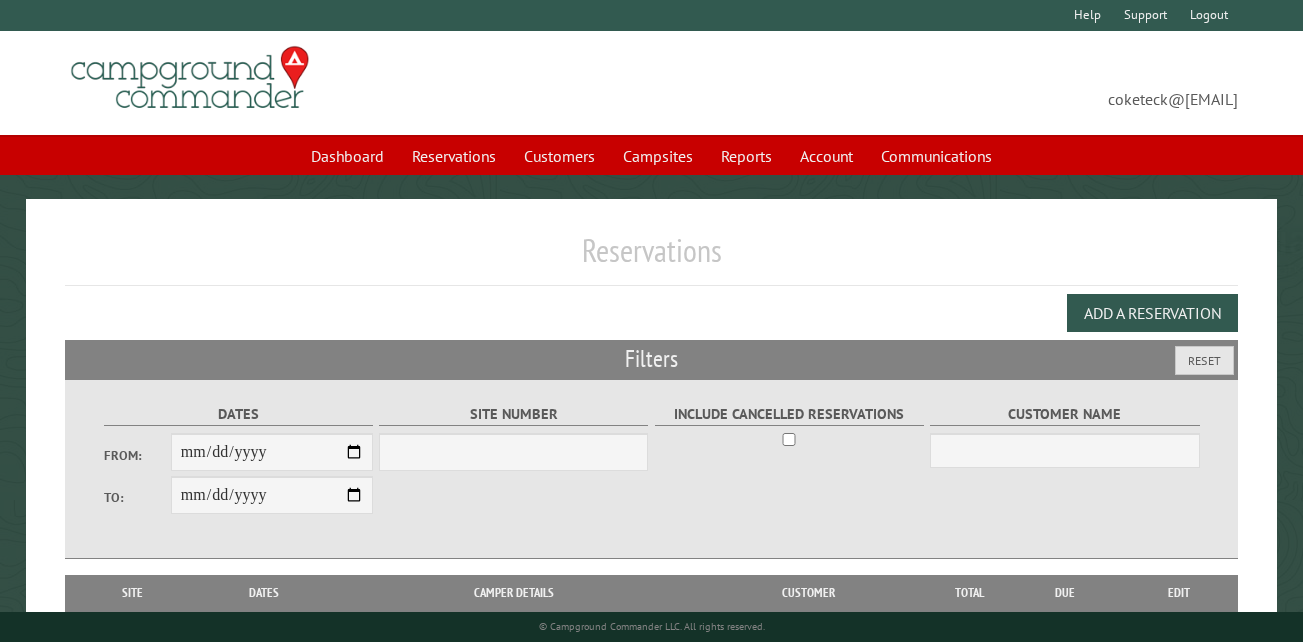 select on "***" 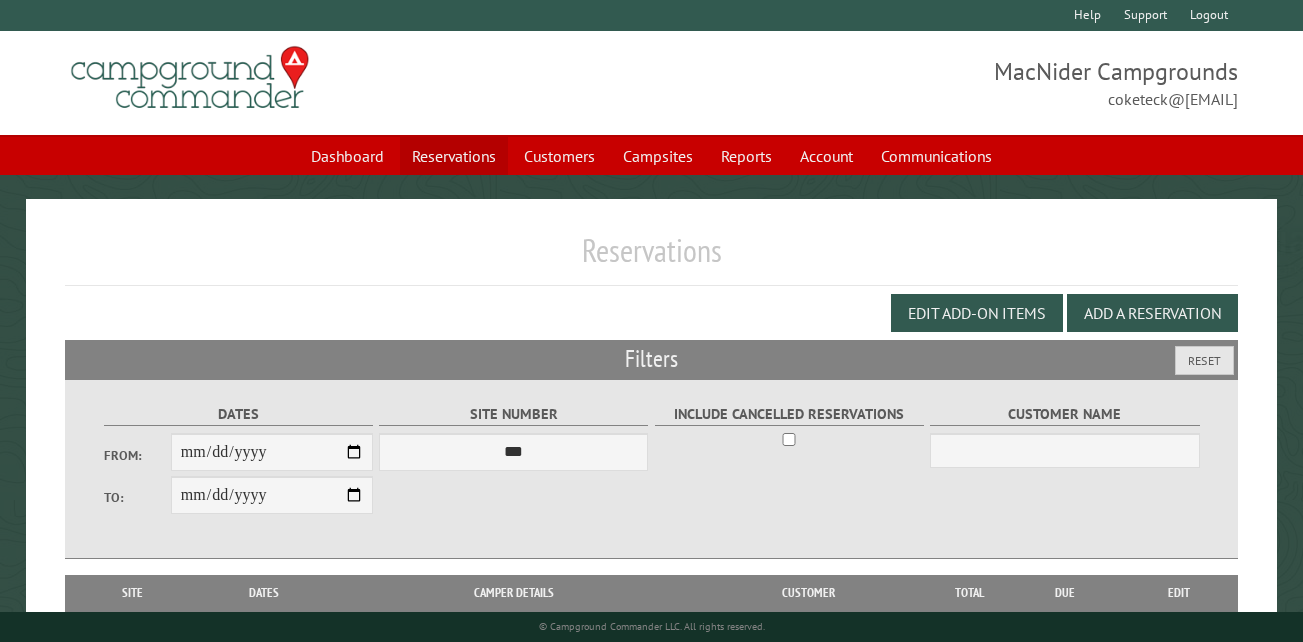 click on "Reservations" at bounding box center (454, 156) 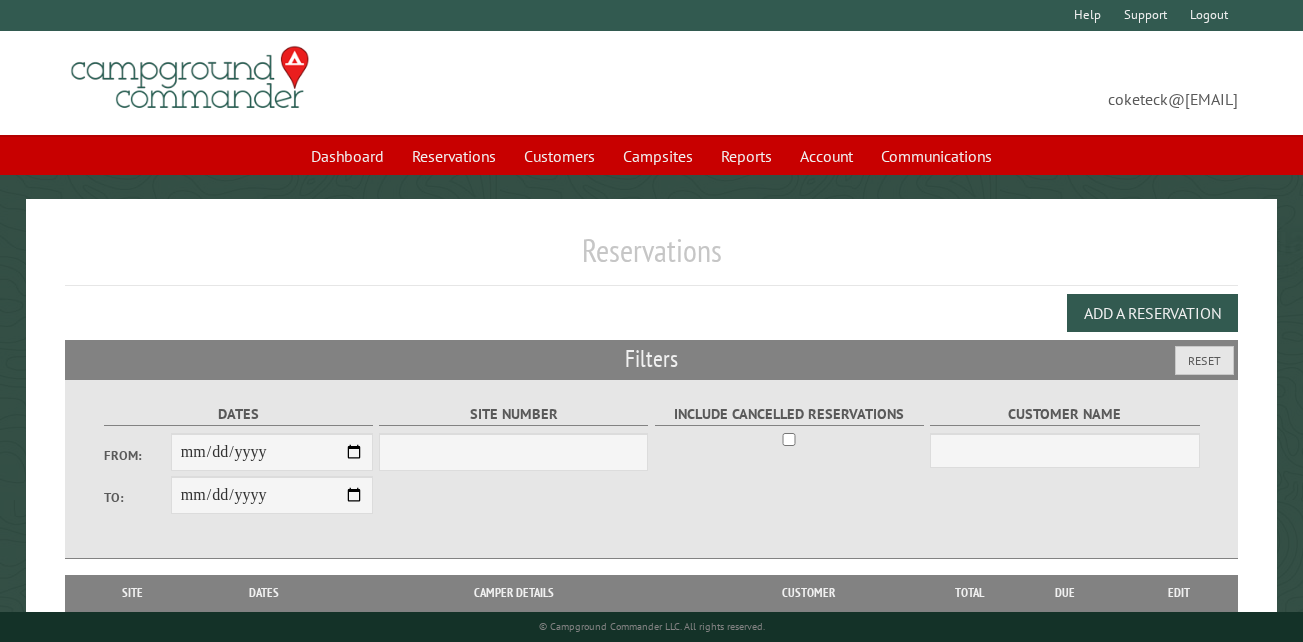 scroll, scrollTop: 0, scrollLeft: 0, axis: both 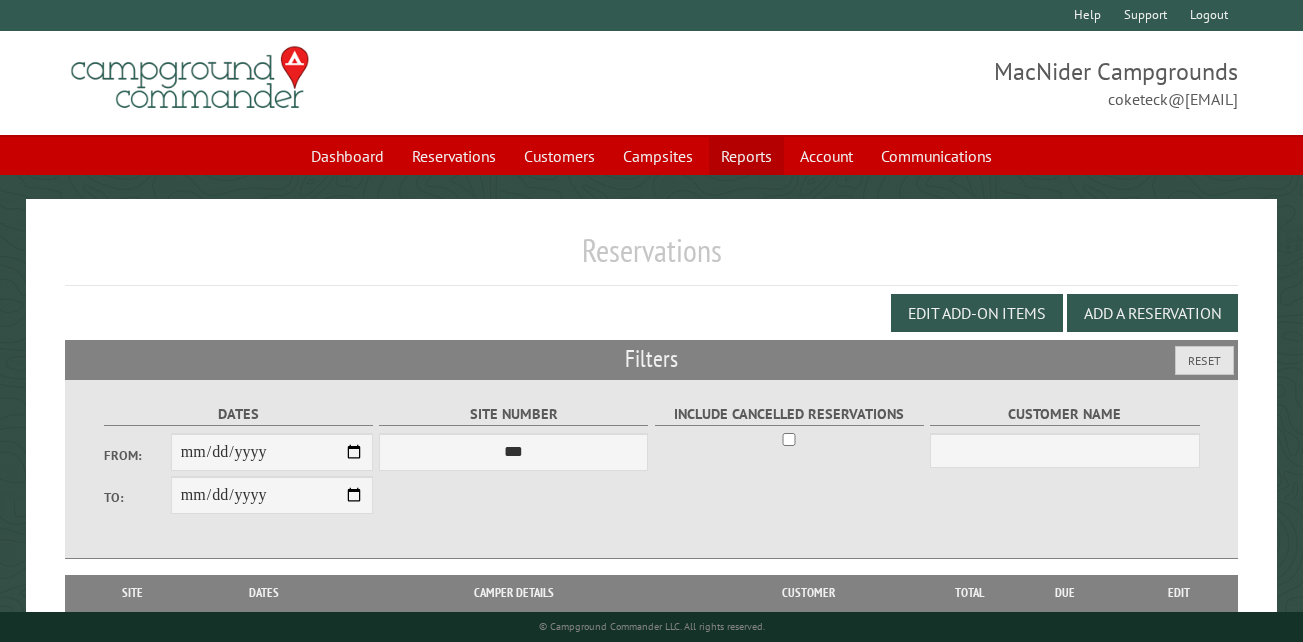 click on "Reports" at bounding box center (746, 156) 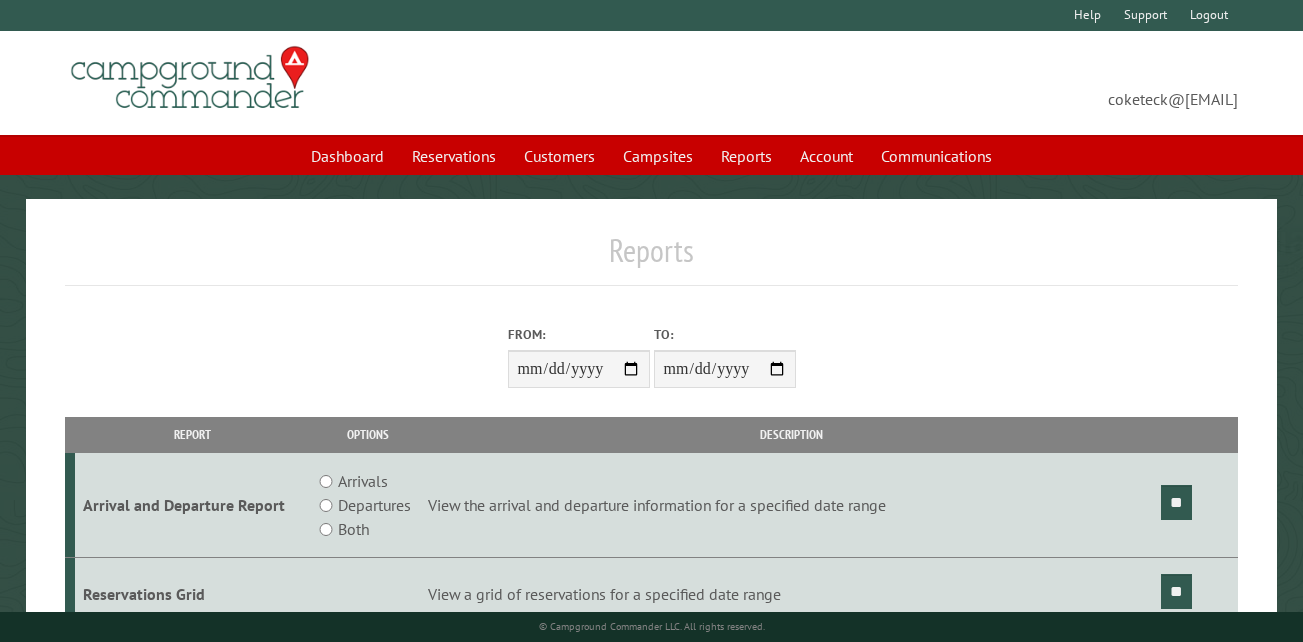 scroll, scrollTop: 0, scrollLeft: 0, axis: both 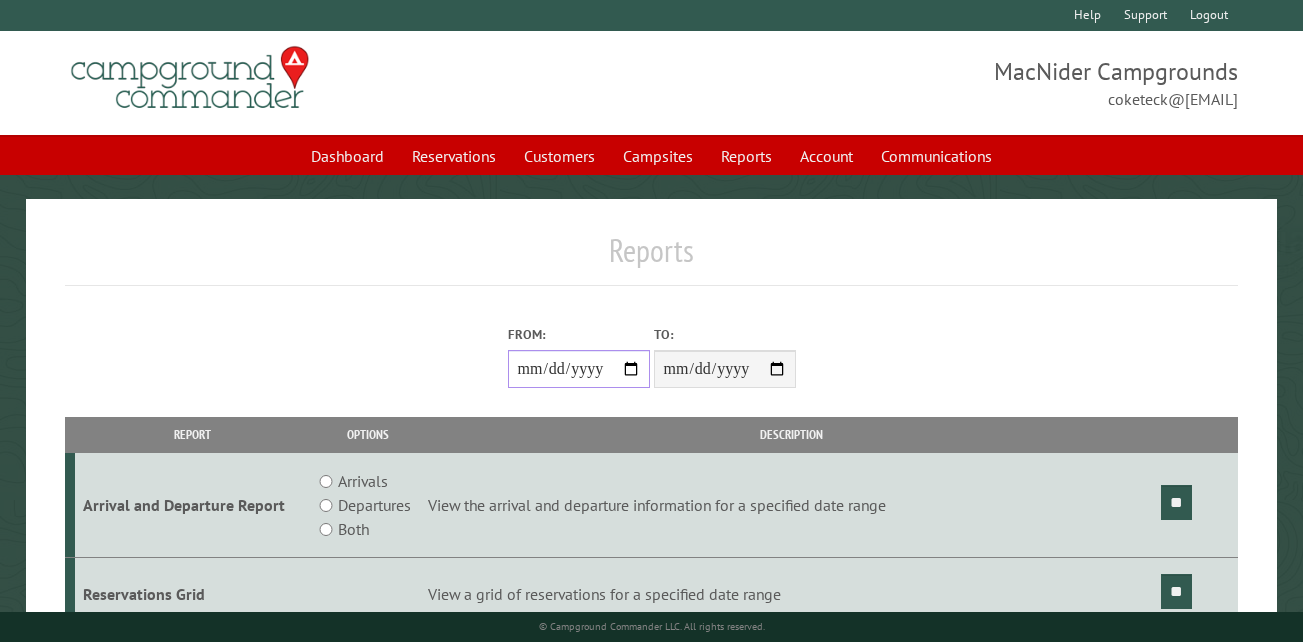 click on "From:" at bounding box center (579, 369) 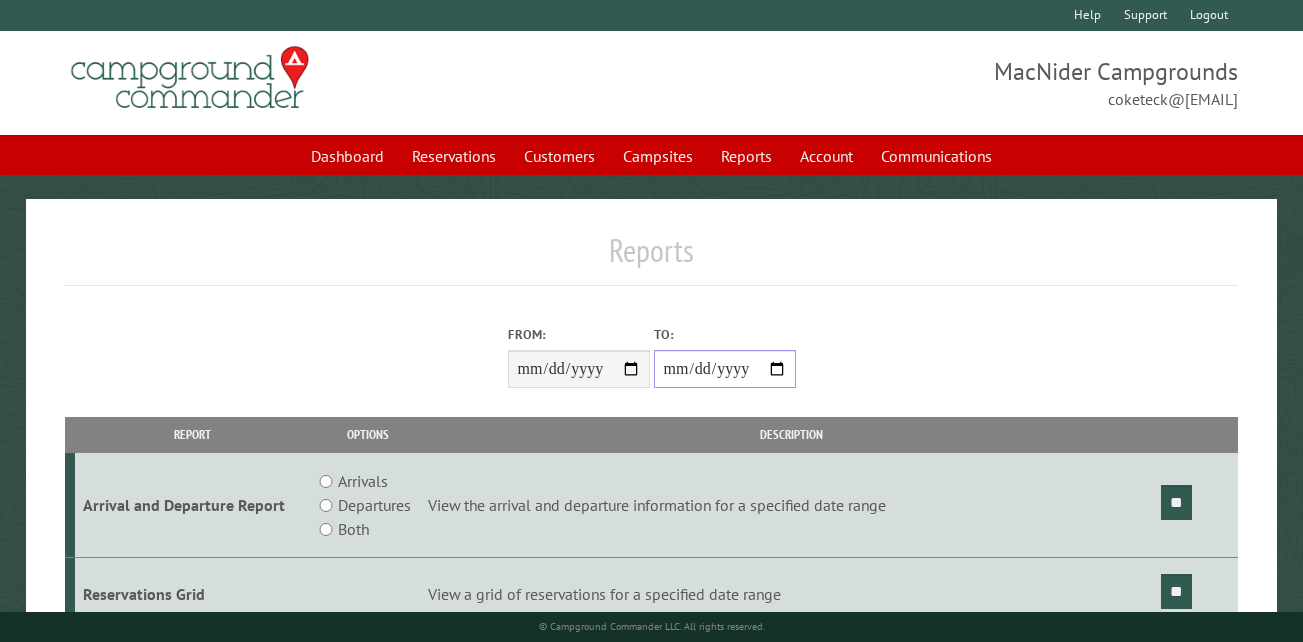 click on "**********" at bounding box center [725, 369] 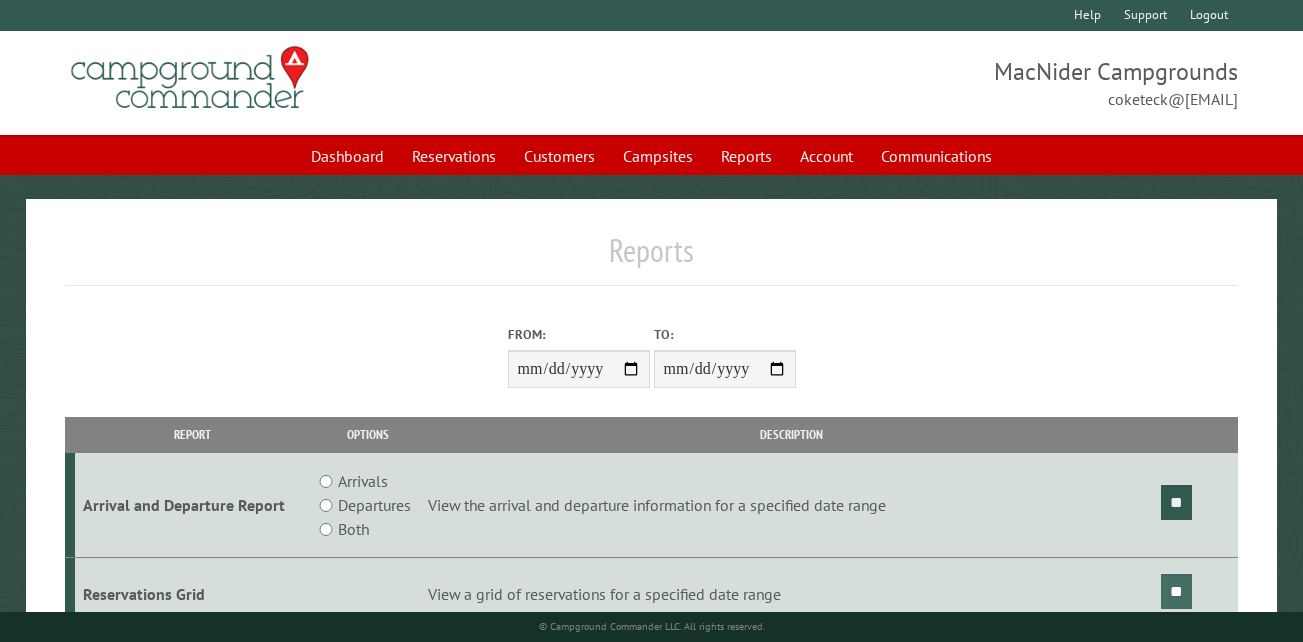 click on "**" at bounding box center [1176, 591] 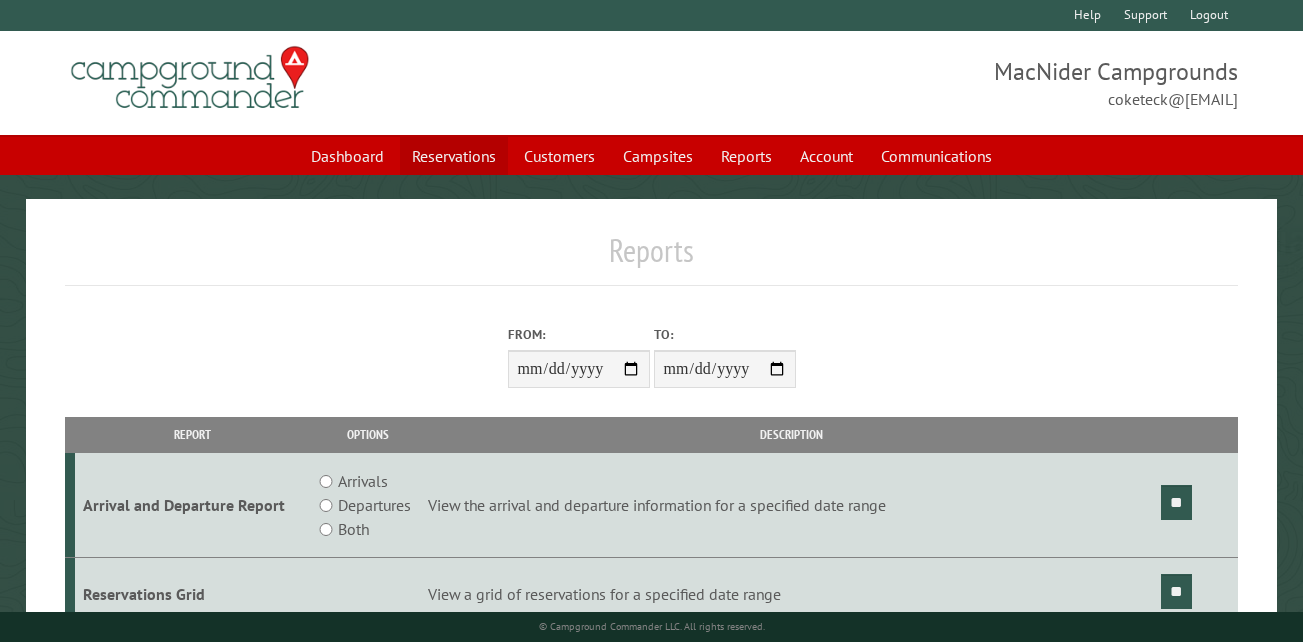 click on "Reservations" at bounding box center [454, 156] 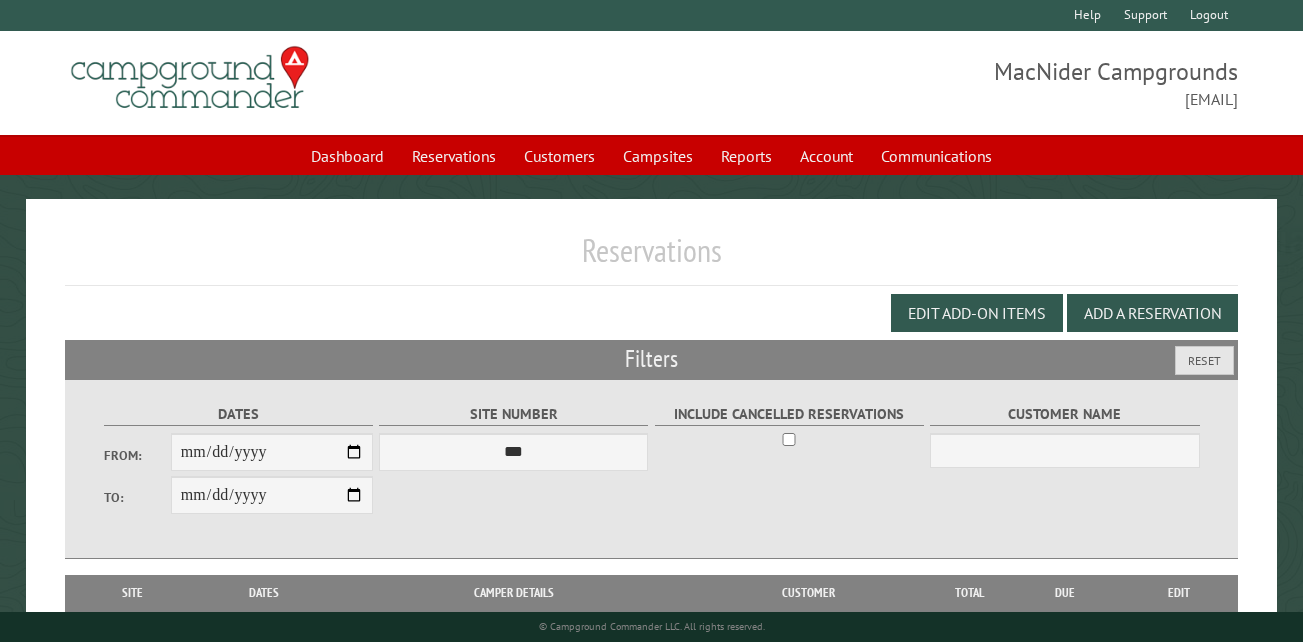 scroll, scrollTop: 0, scrollLeft: 0, axis: both 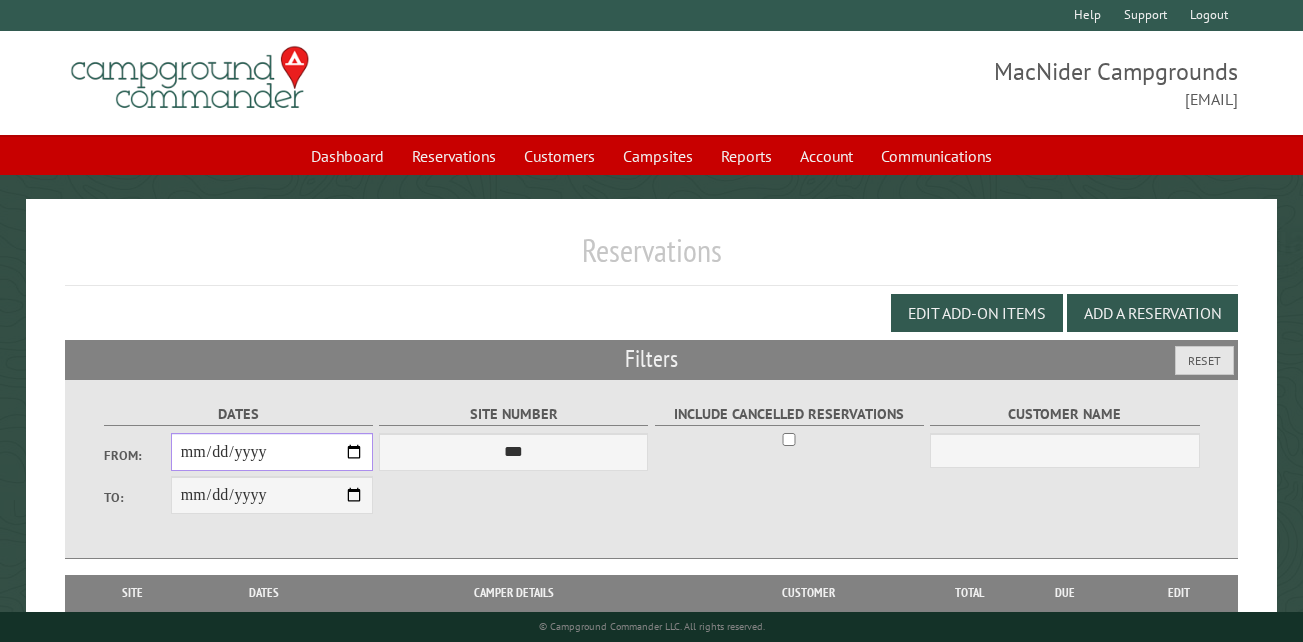 click on "From:" at bounding box center [272, 452] 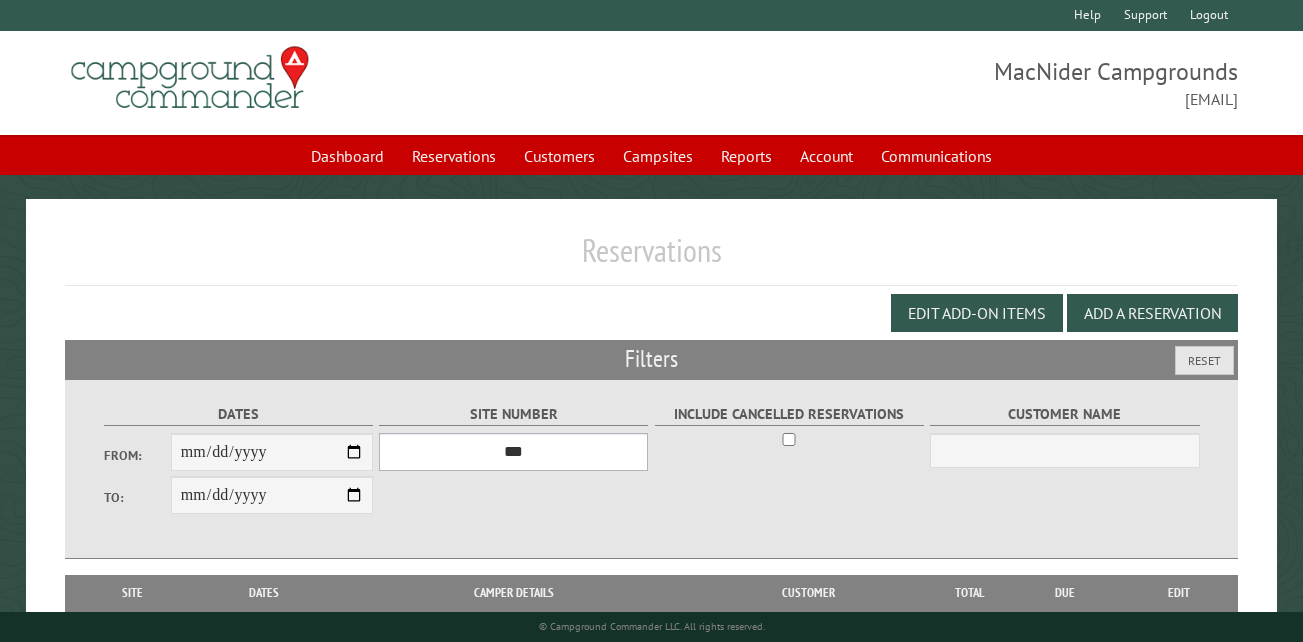 click on "*** ** ** ** ** ** ** ** ** ** *** *** *** *** ** ** ** ** ** ** ** ** ** *** *** ** ** ** ** ** ** ********* ** ** ** ** ** ** ** ** ** *** *** *** *** *** *** ** ** ** ** ** ** ** ** ** *** *** *** *** *** *** ** ** ** ** ** ** ** ** ** ** ** ** ** ** ** ** ** ** ** ** ** ** ** ** *** *** *** *** *** ***" at bounding box center (513, 452) 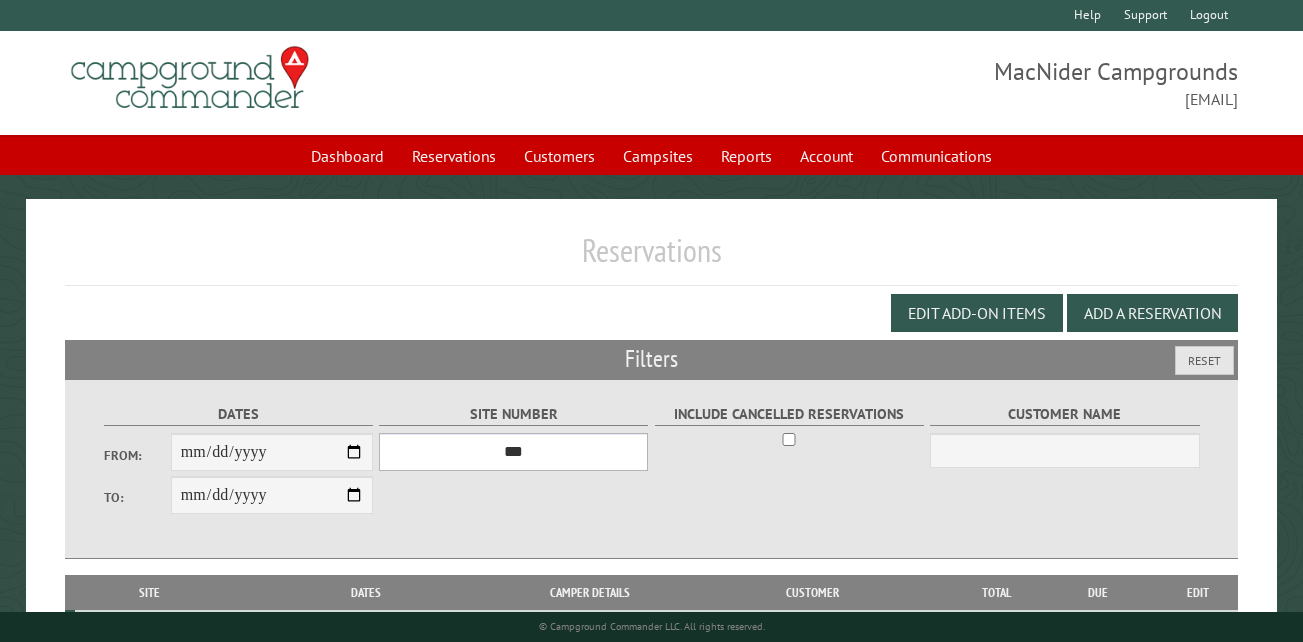 select on "***" 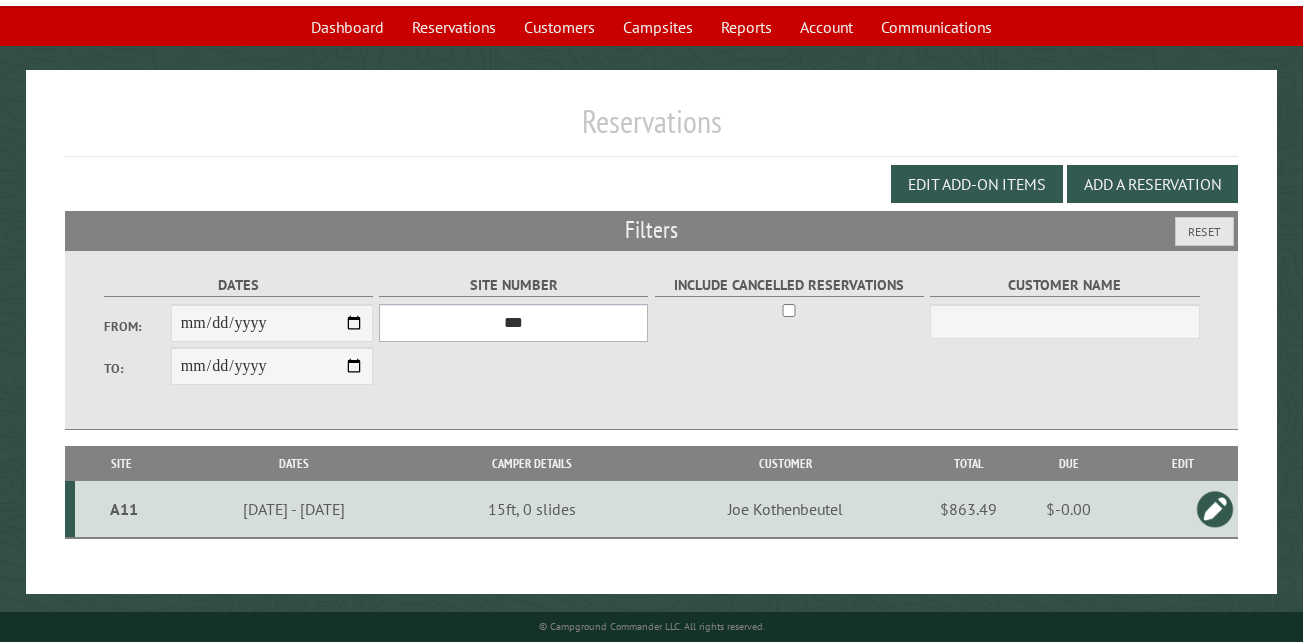 scroll, scrollTop: 133, scrollLeft: 0, axis: vertical 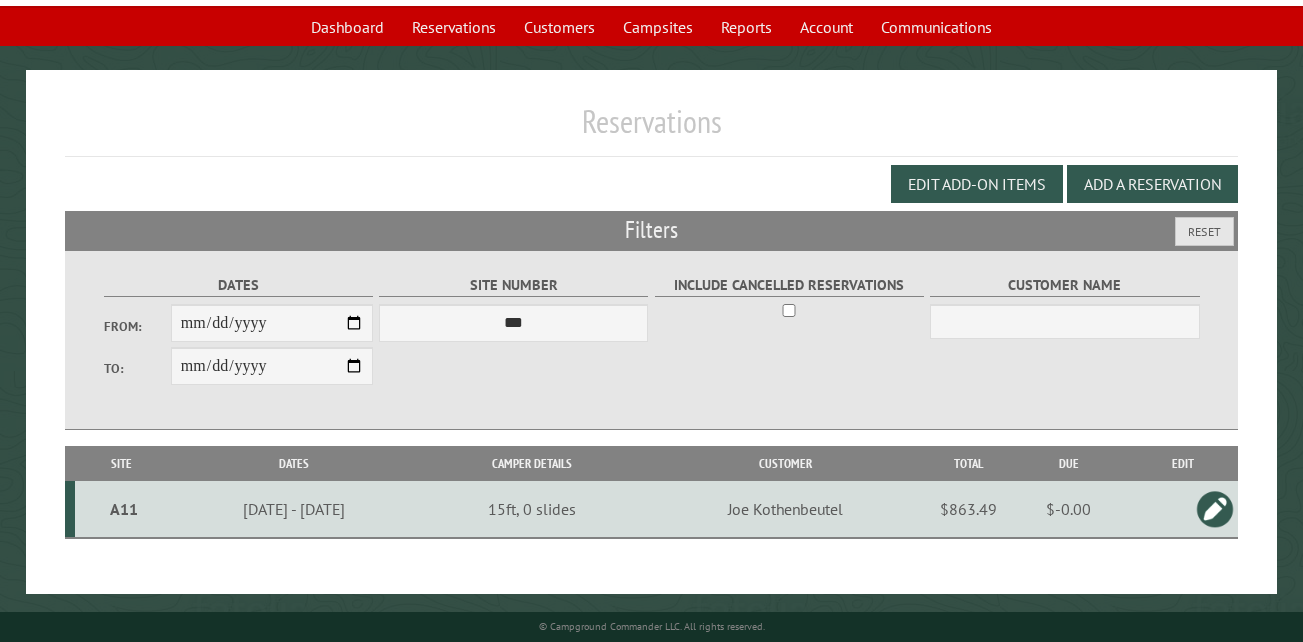 click at bounding box center (1215, 509) 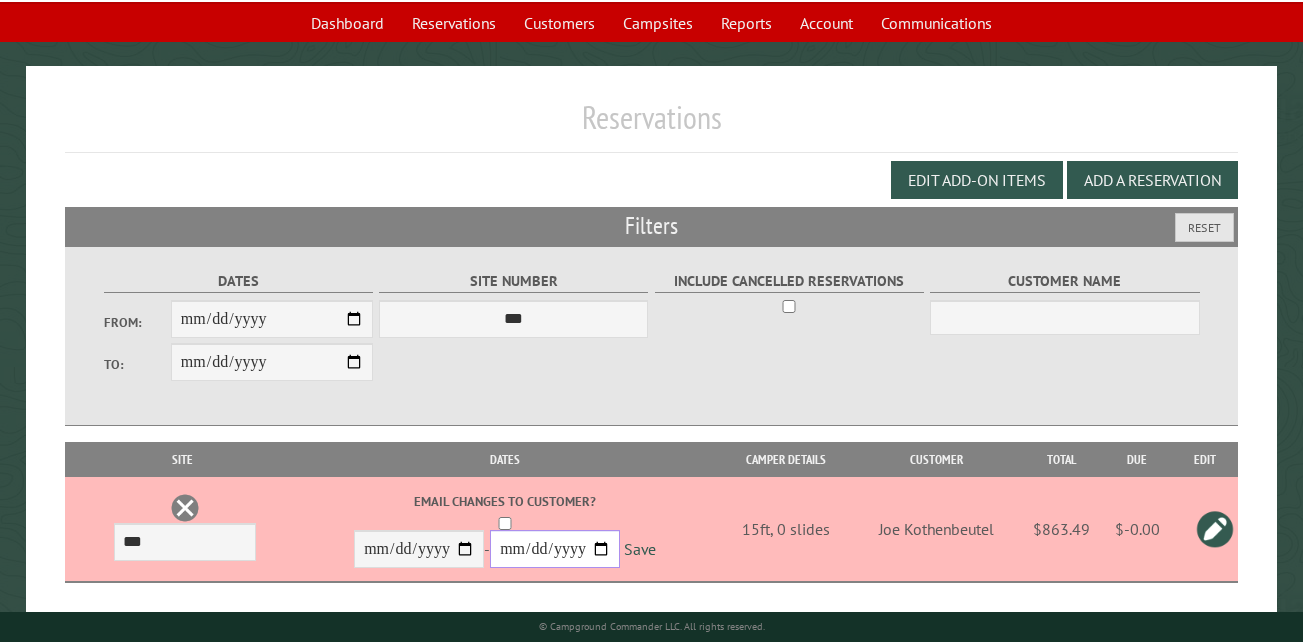 click on "**********" at bounding box center (555, 549) 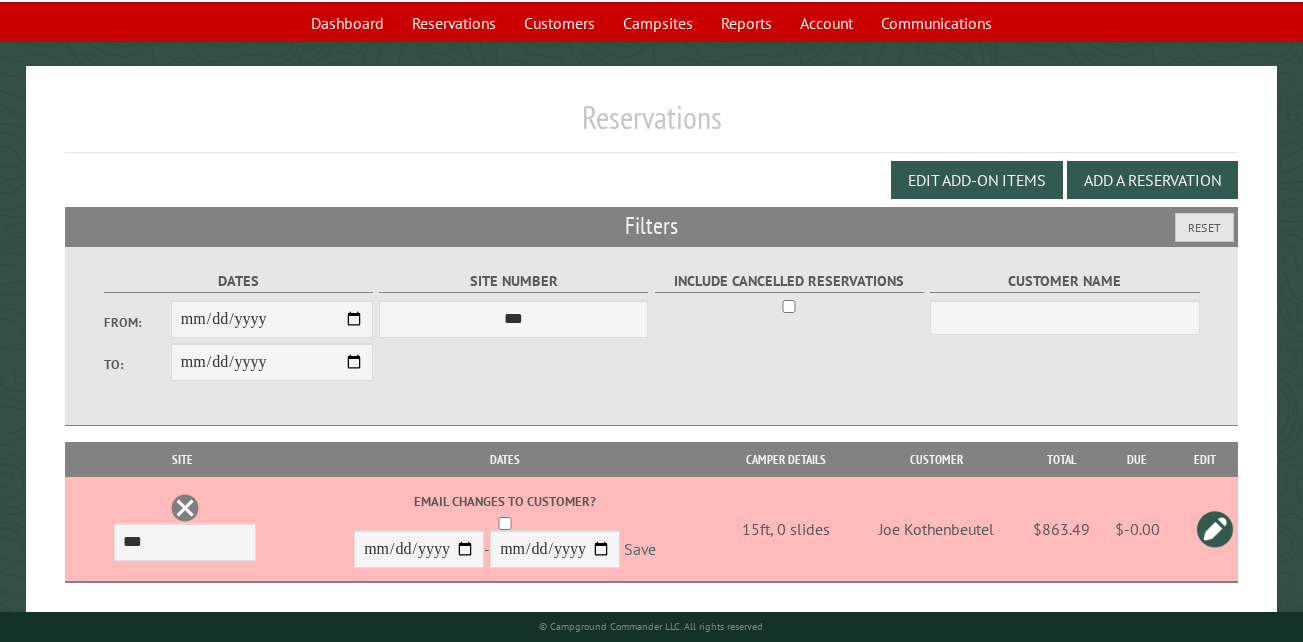 click on "Save" at bounding box center (640, 550) 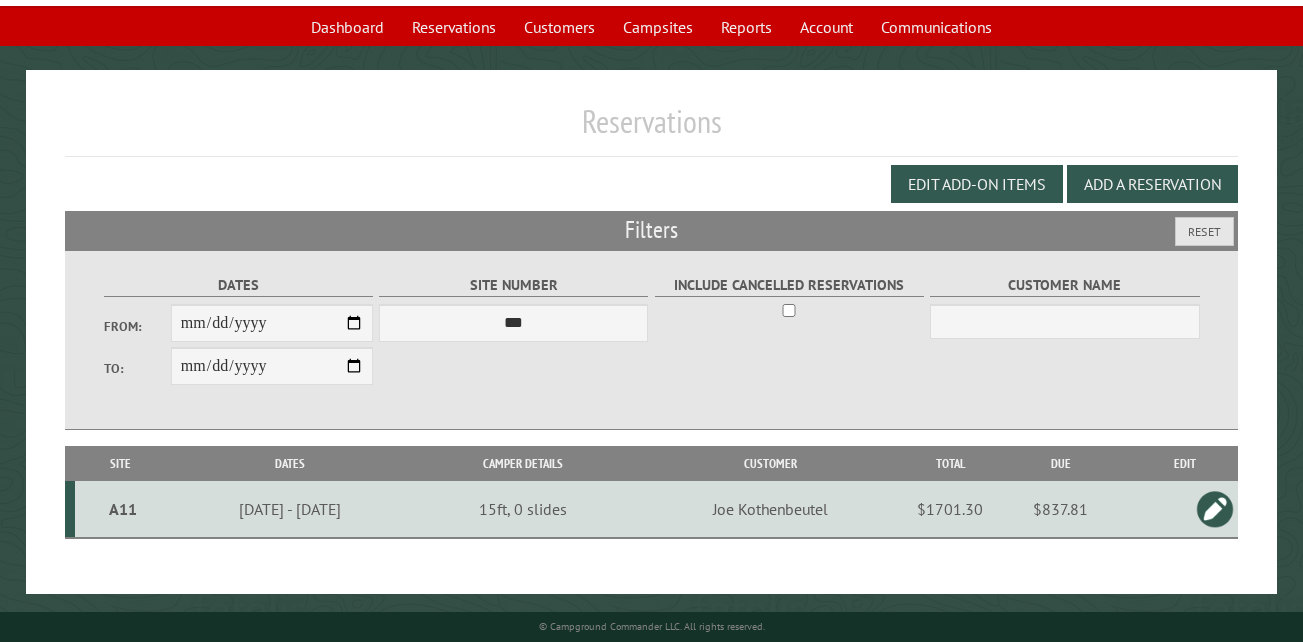 click on "A11" at bounding box center [122, 509] 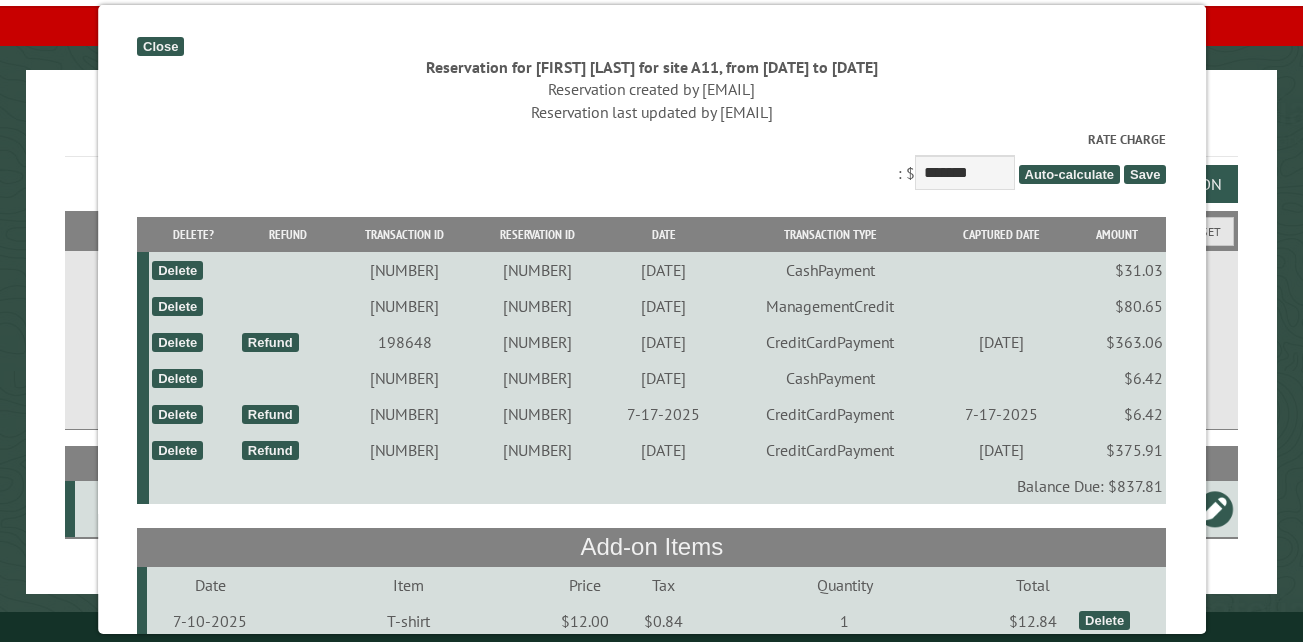 scroll, scrollTop: 500, scrollLeft: 0, axis: vertical 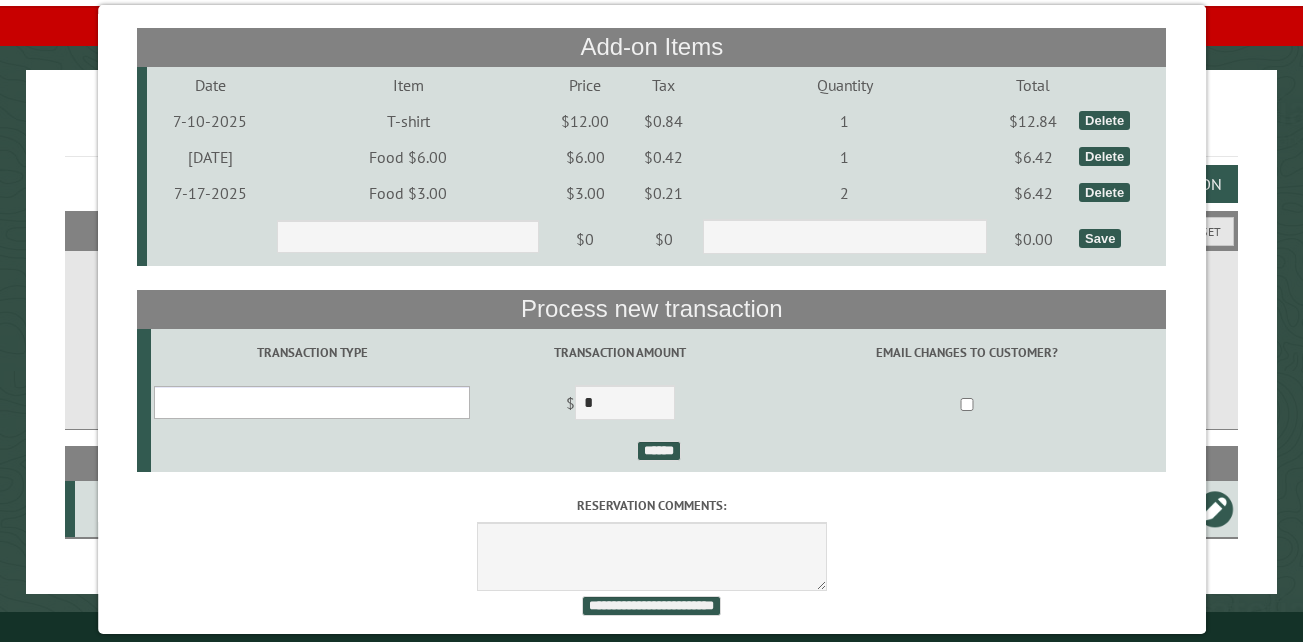 click on "**********" at bounding box center [312, 402] 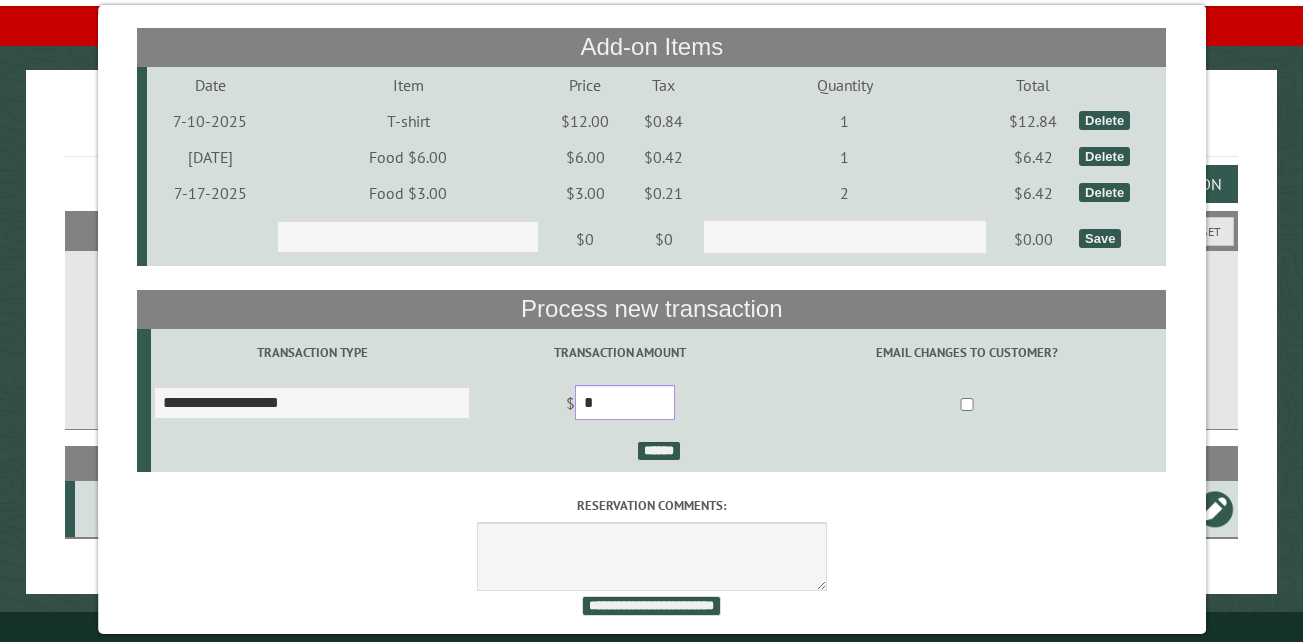 drag, startPoint x: 629, startPoint y: 420, endPoint x: 591, endPoint y: 416, distance: 38.209946 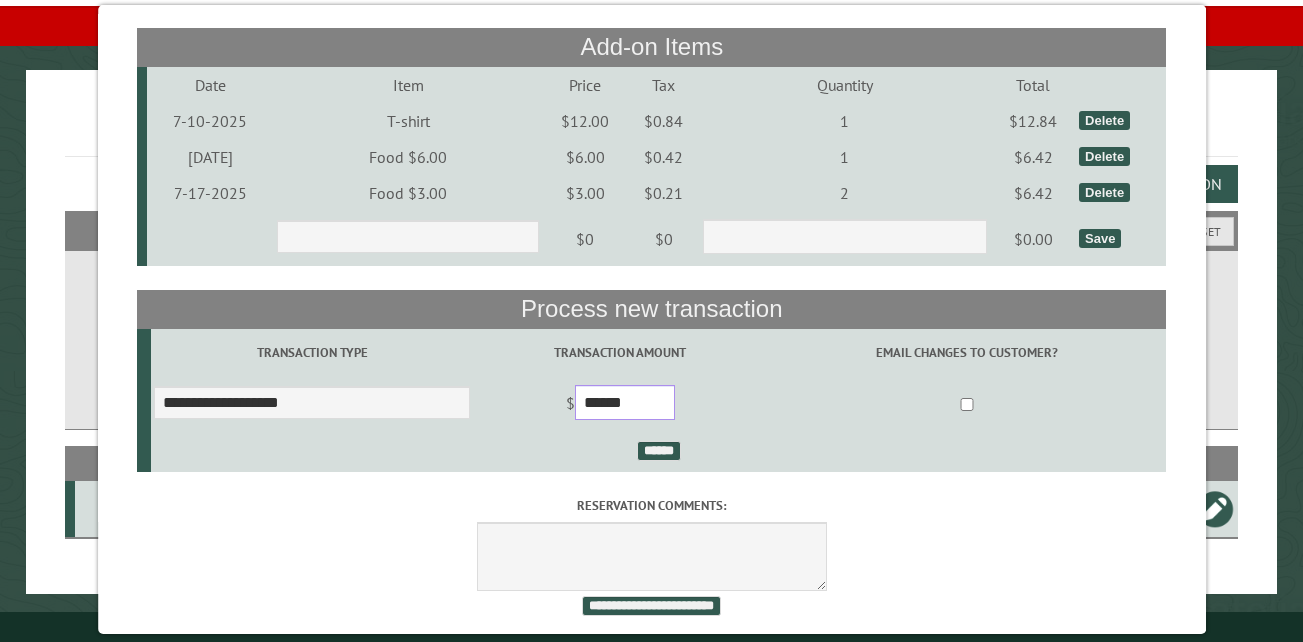 type on "******" 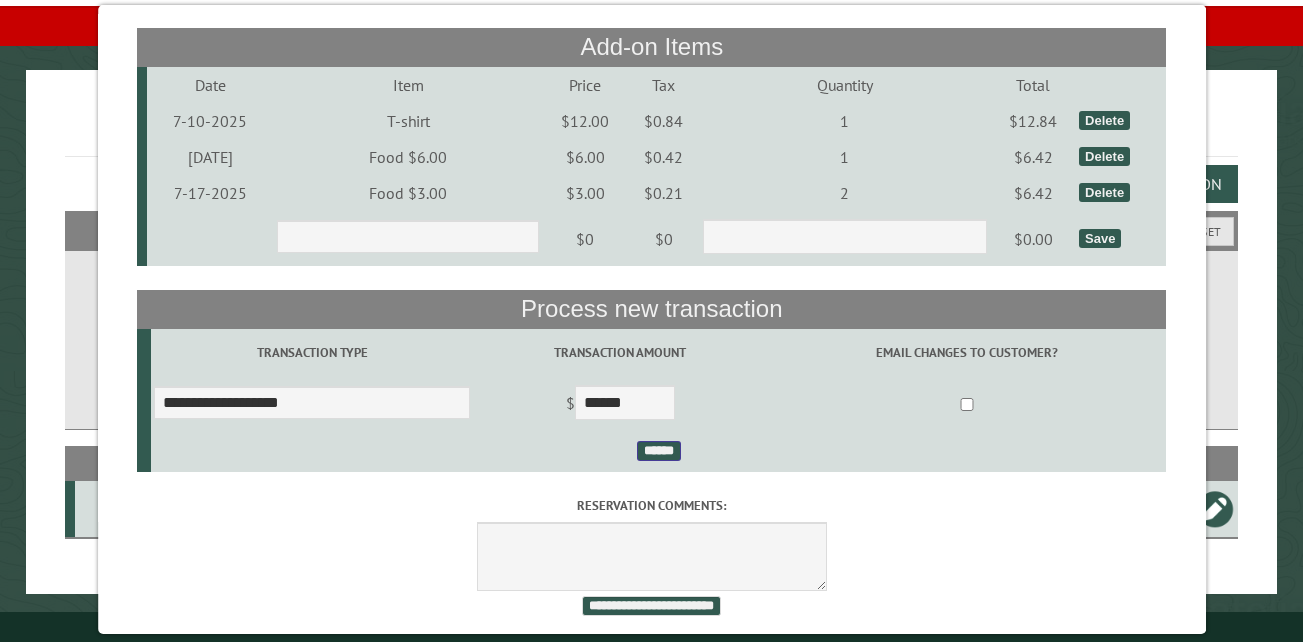 click on "******" at bounding box center [658, 451] 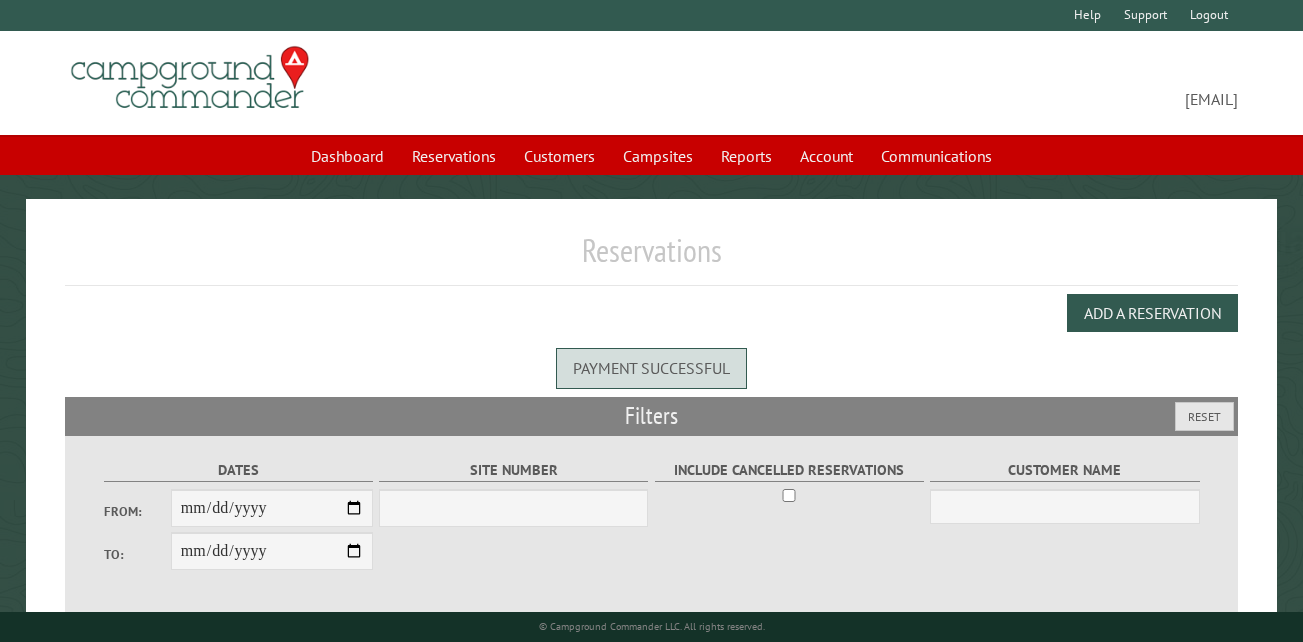 scroll, scrollTop: 0, scrollLeft: 0, axis: both 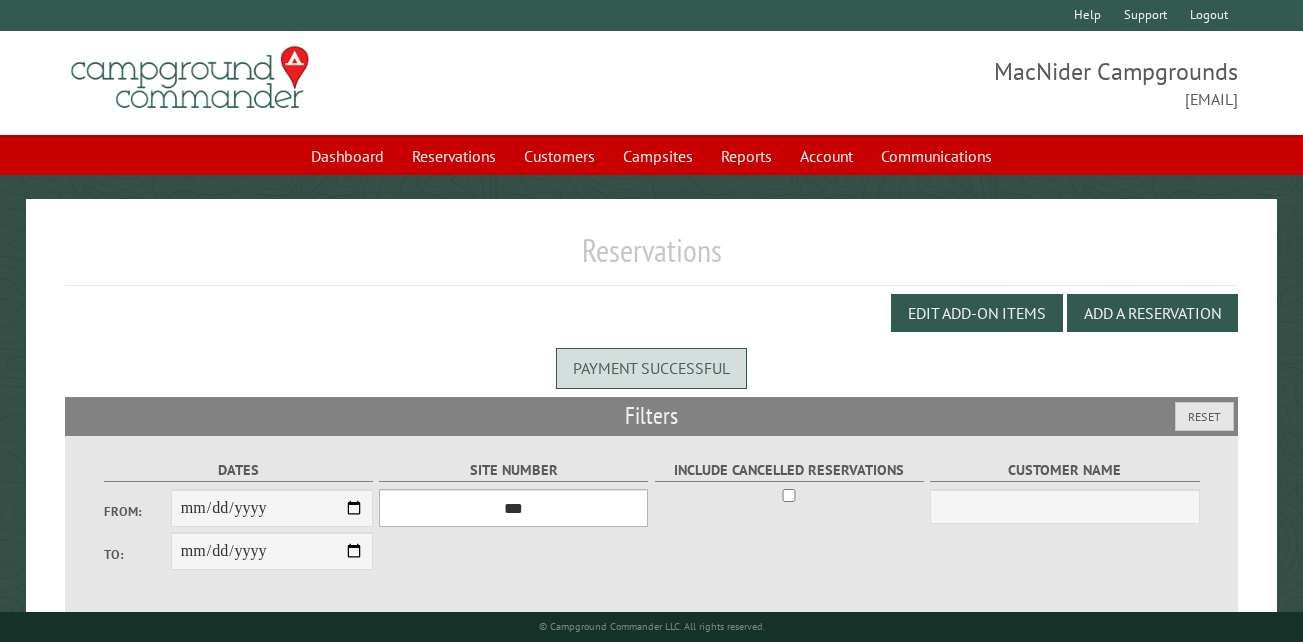 click on "*** ** ** ** ** ** ** ** ** ** *** *** *** *** ** ** ** ** ** ** ** ** ** *** *** ** ** ** ** ** ** ********* ** ** ** ** ** ** ** ** ** *** *** *** *** *** *** ** ** ** ** ** ** ** ** ** *** *** *** *** *** *** ** ** ** ** ** ** ** ** ** ** ** ** ** ** ** ** ** ** ** ** ** ** ** ** *** *** *** *** *** ***" at bounding box center [513, 508] 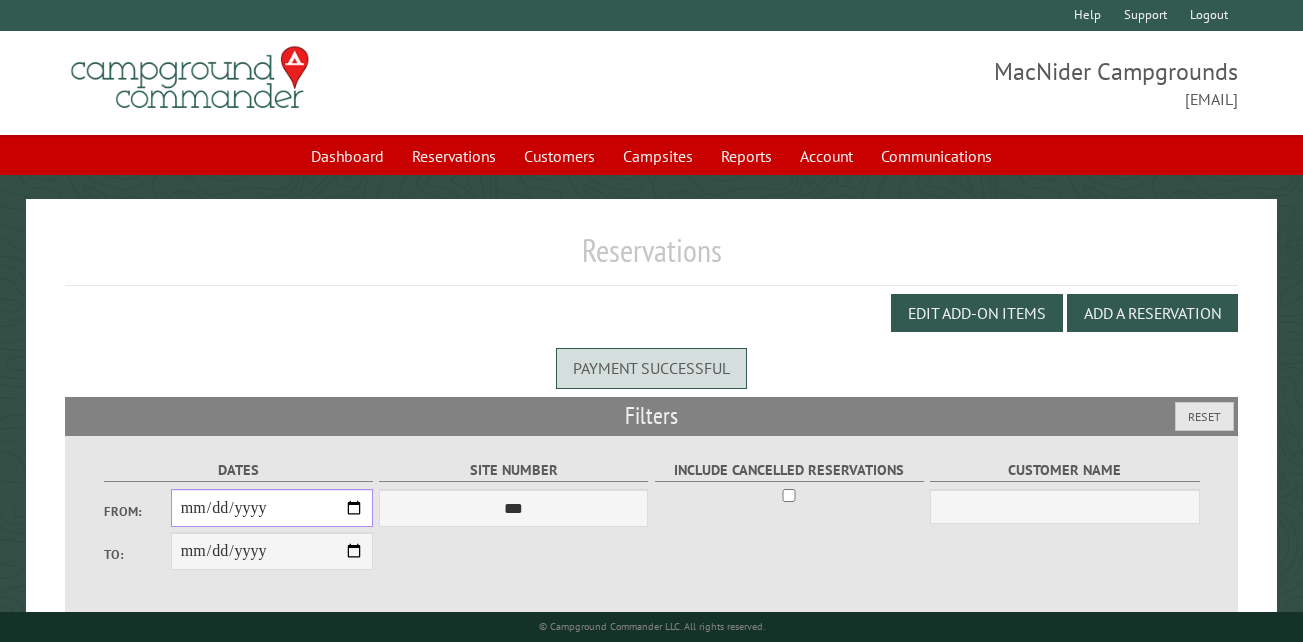 click on "From:" at bounding box center [272, 508] 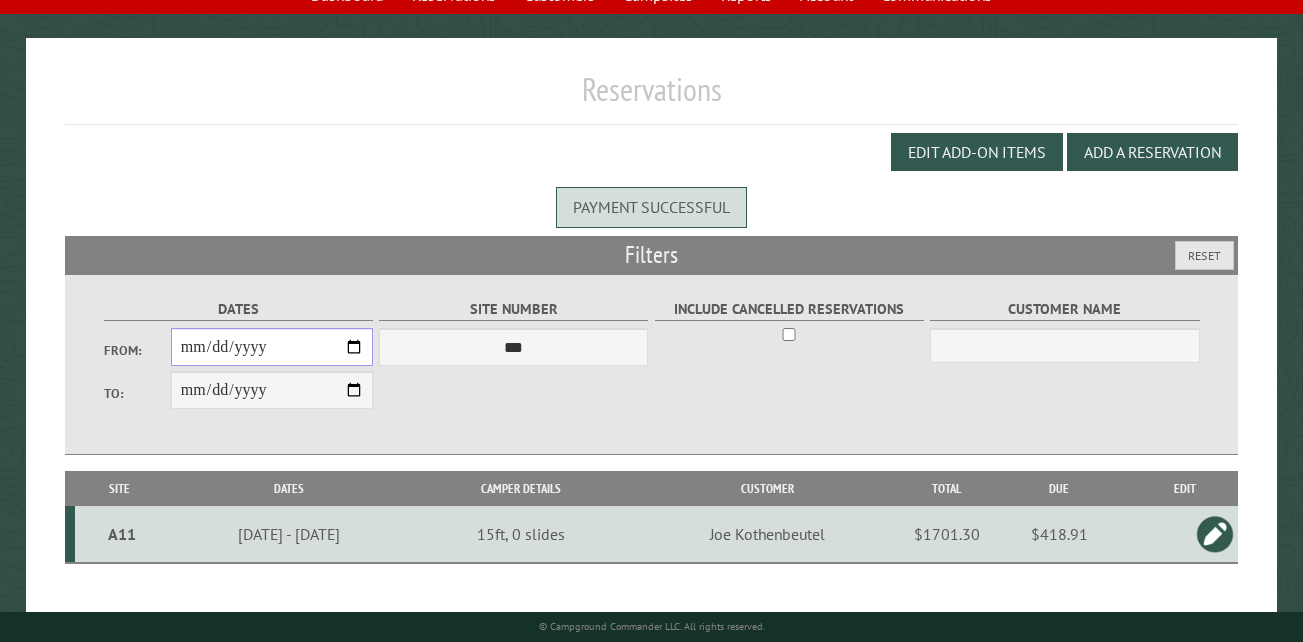 scroll, scrollTop: 189, scrollLeft: 0, axis: vertical 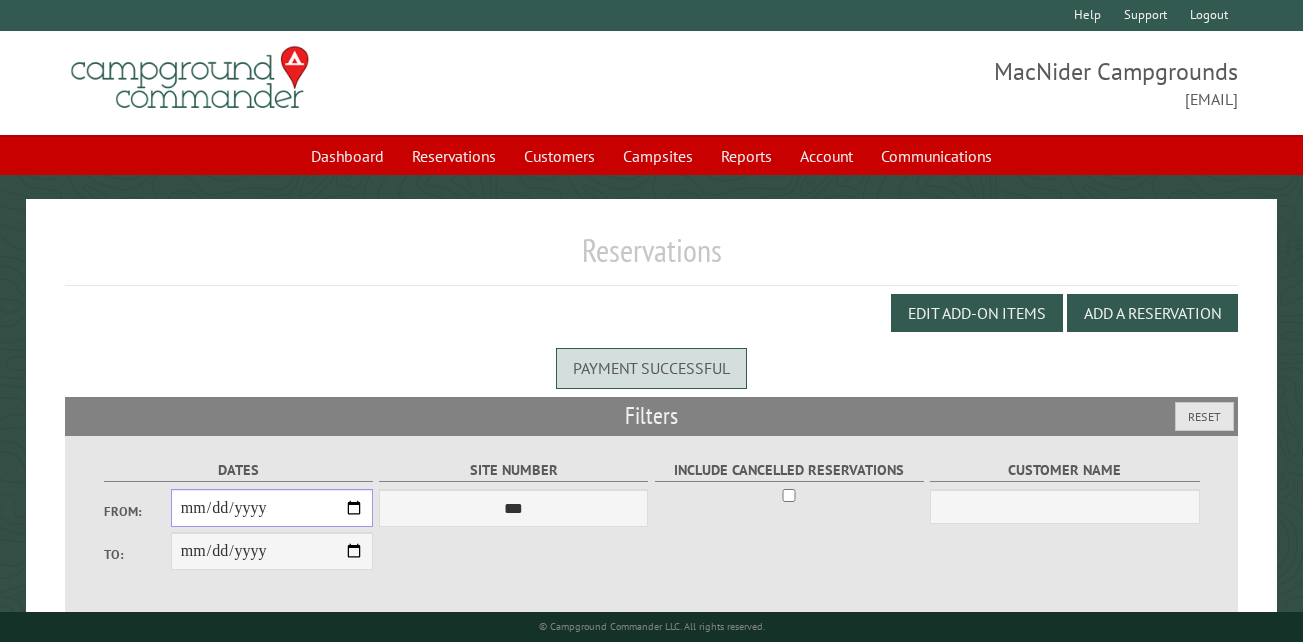 click on "**********" at bounding box center [272, 508] 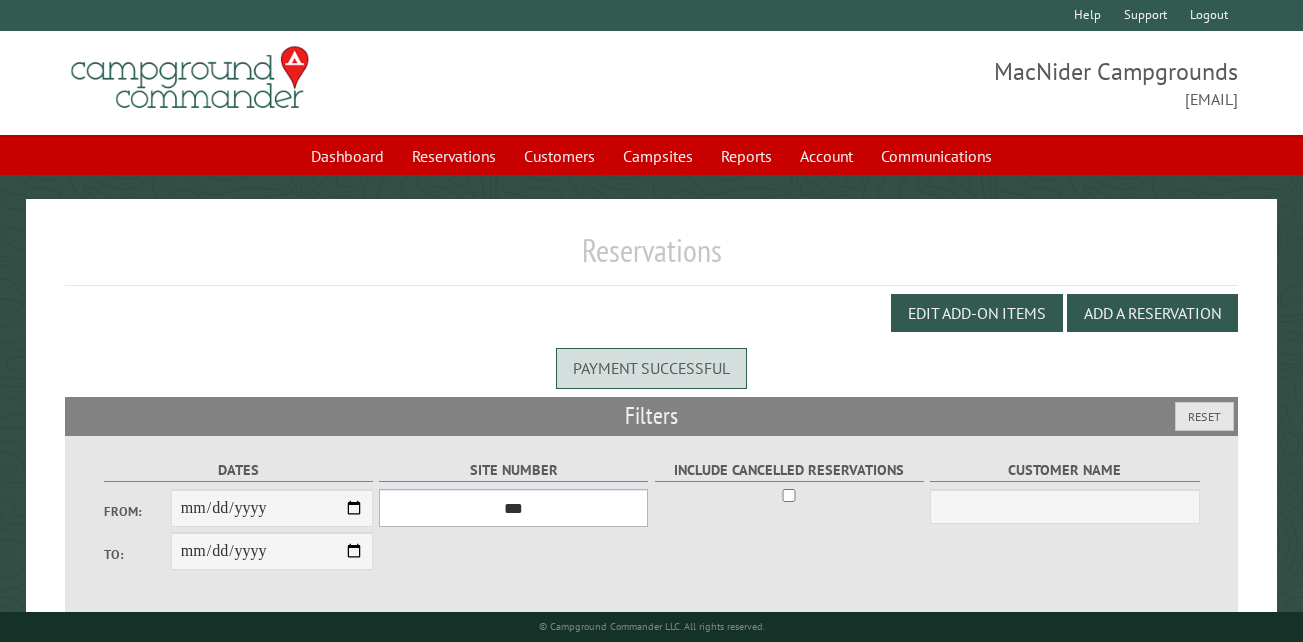 click on "*** ** ** ** ** ** ** ** ** ** *** *** *** *** ** ** ** ** ** ** ** ** ** *** *** ** ** ** ** ** ** ********* ** ** ** ** ** ** ** ** ** *** *** *** *** *** *** ** ** ** ** ** ** ** ** ** *** *** *** *** *** *** ** ** ** ** ** ** ** ** ** ** ** ** ** ** ** ** ** ** ** ** ** ** ** ** *** *** *** *** *** ***" at bounding box center (513, 508) 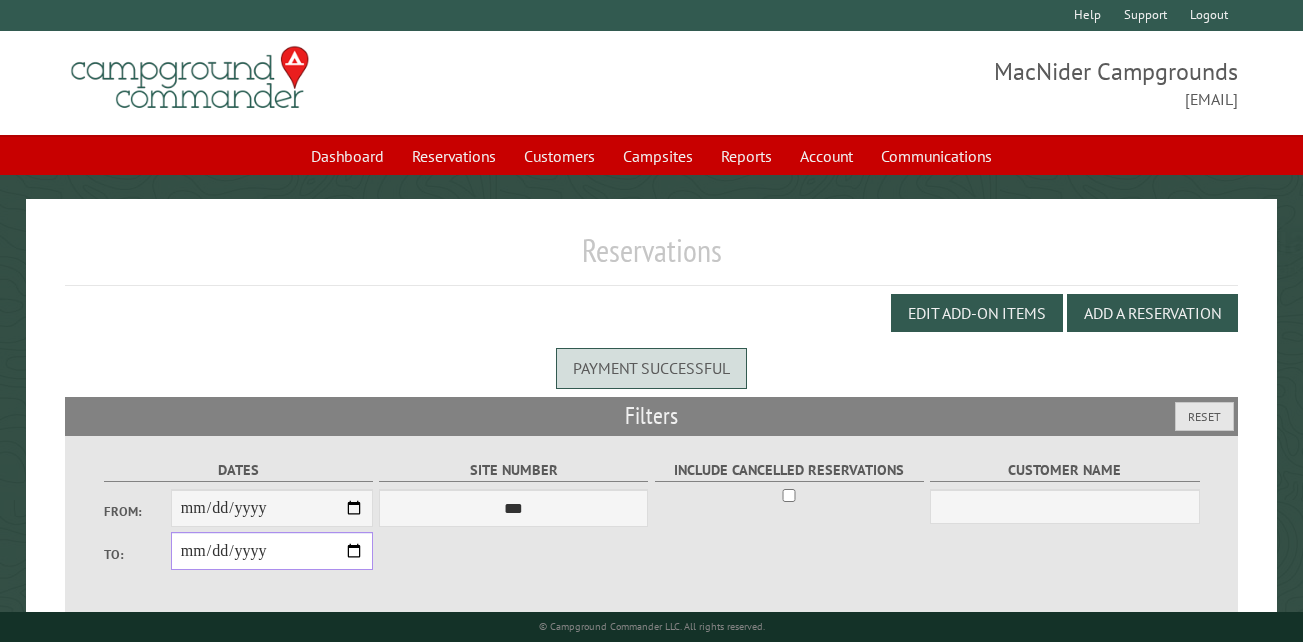 click on "**********" at bounding box center (272, 551) 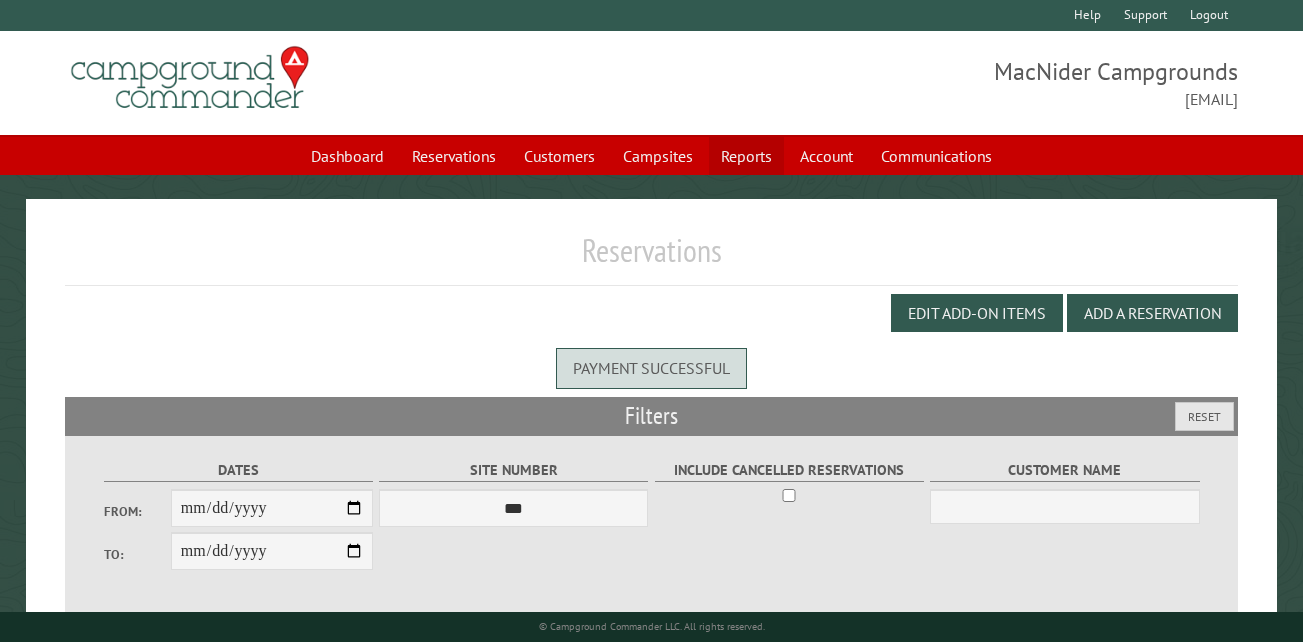 click on "Reports" at bounding box center [746, 156] 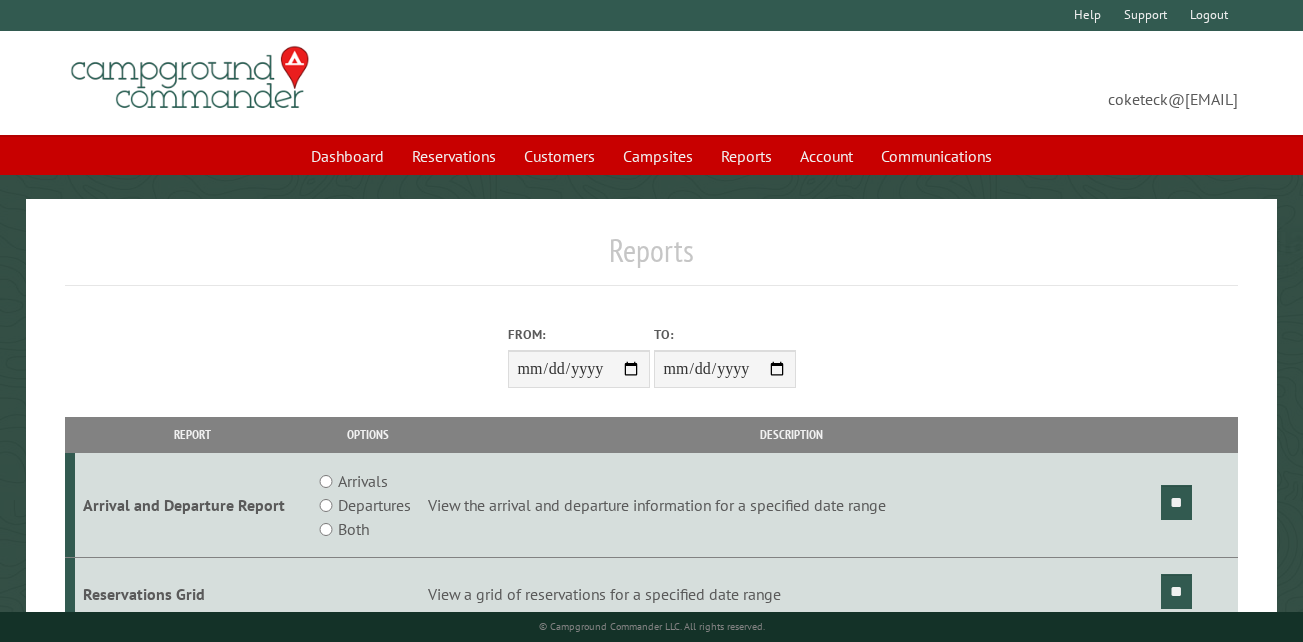 scroll, scrollTop: 0, scrollLeft: 0, axis: both 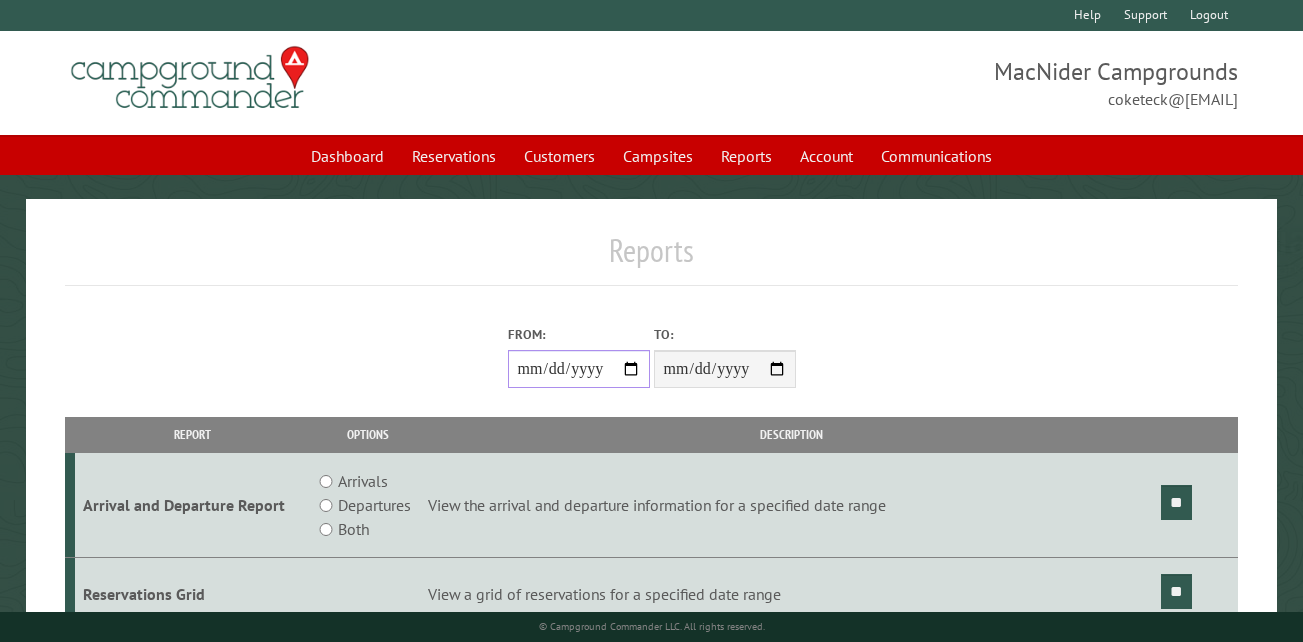 click on "From:" at bounding box center [579, 369] 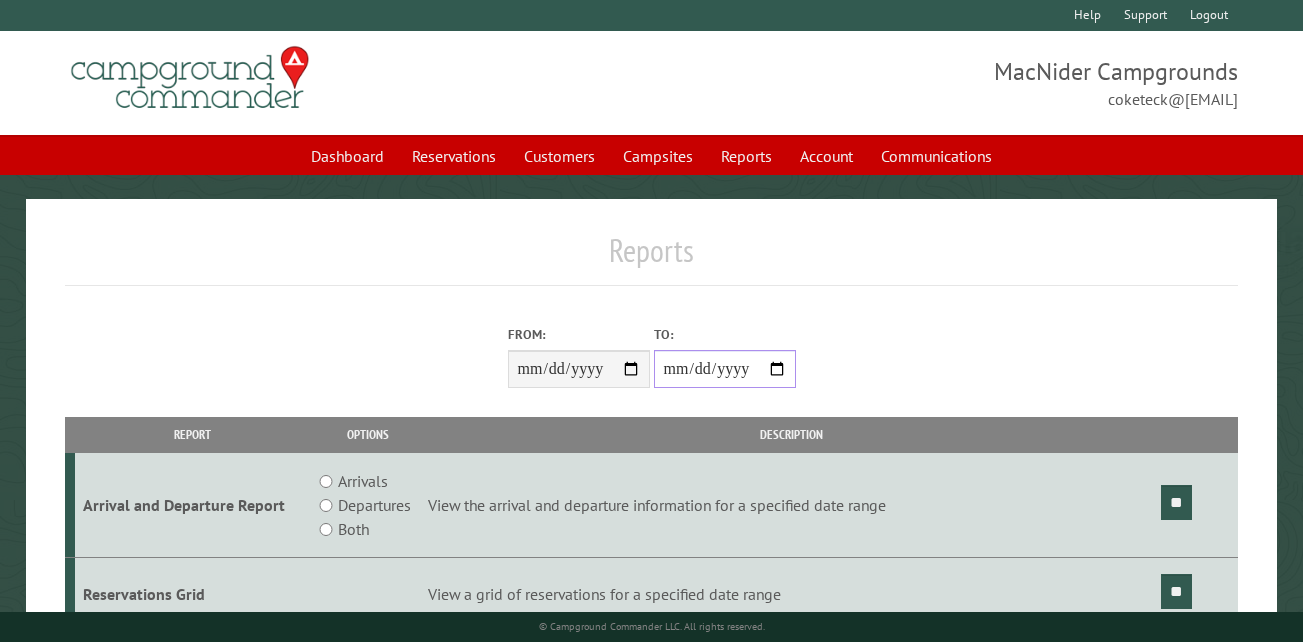 click on "**********" at bounding box center [725, 369] 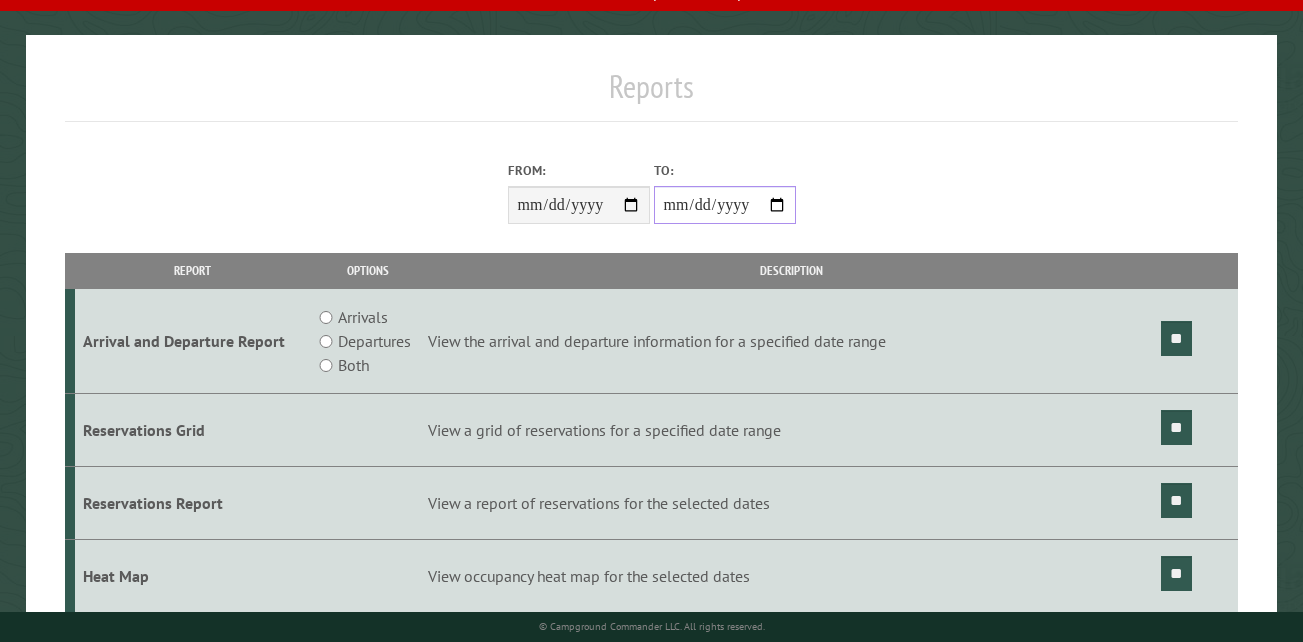 scroll, scrollTop: 200, scrollLeft: 0, axis: vertical 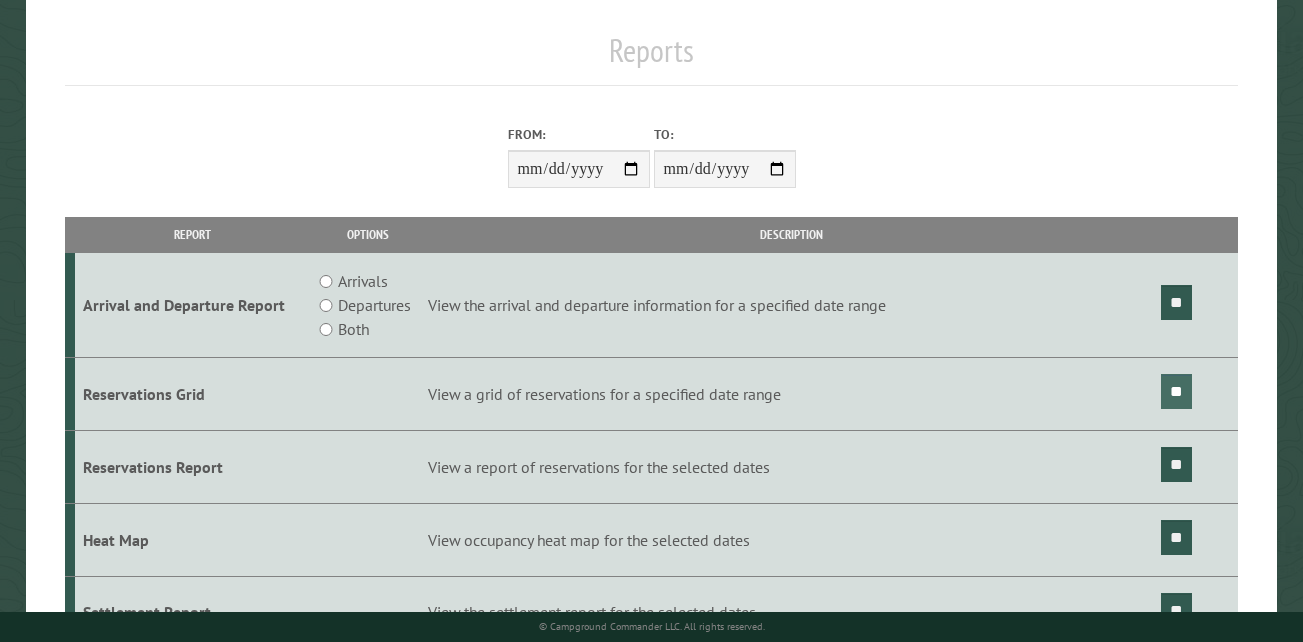 click on "**" at bounding box center (1176, 391) 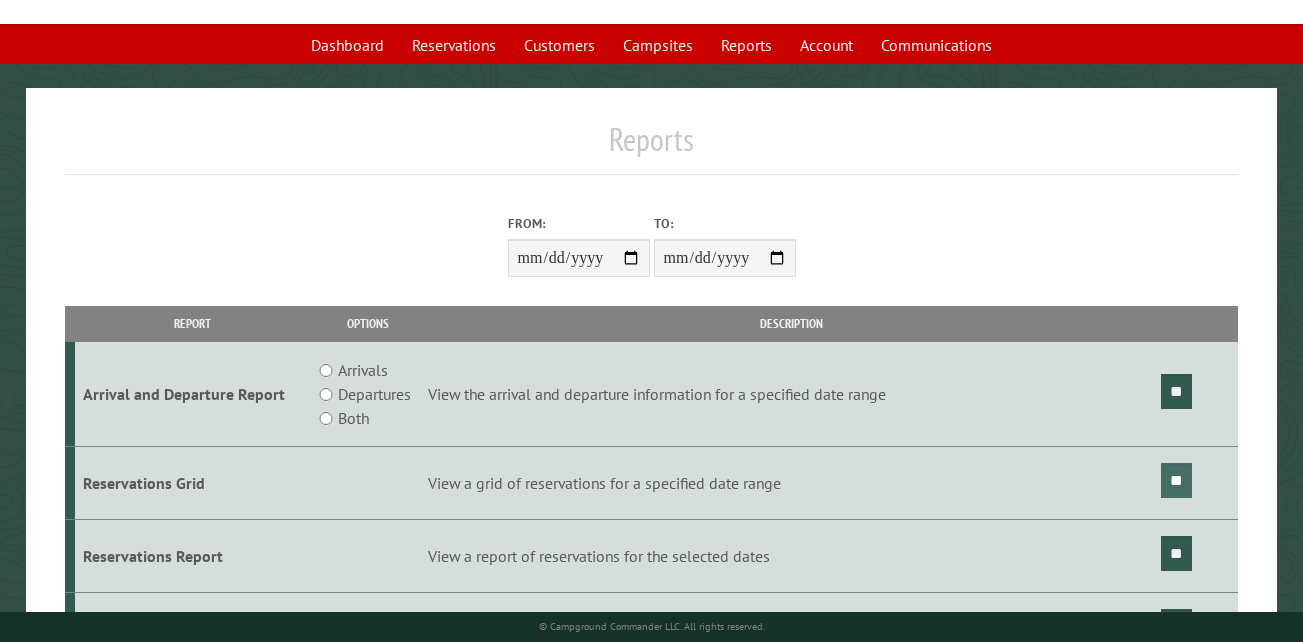 scroll, scrollTop: 0, scrollLeft: 0, axis: both 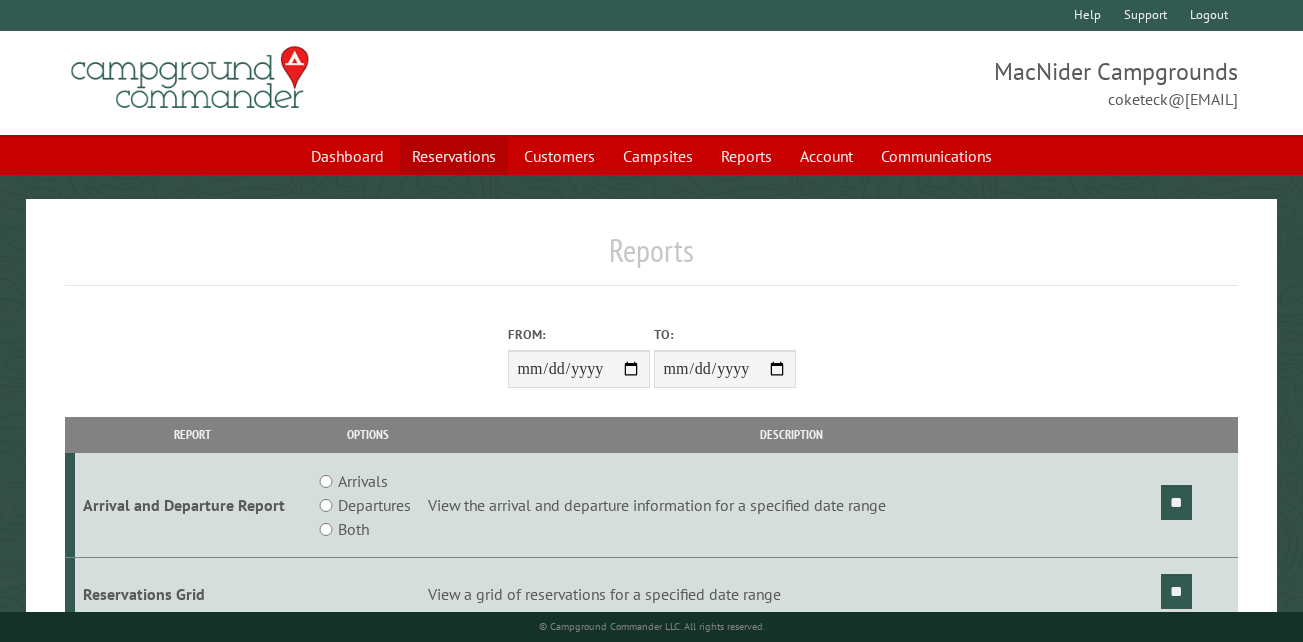 click on "Reservations" at bounding box center [454, 156] 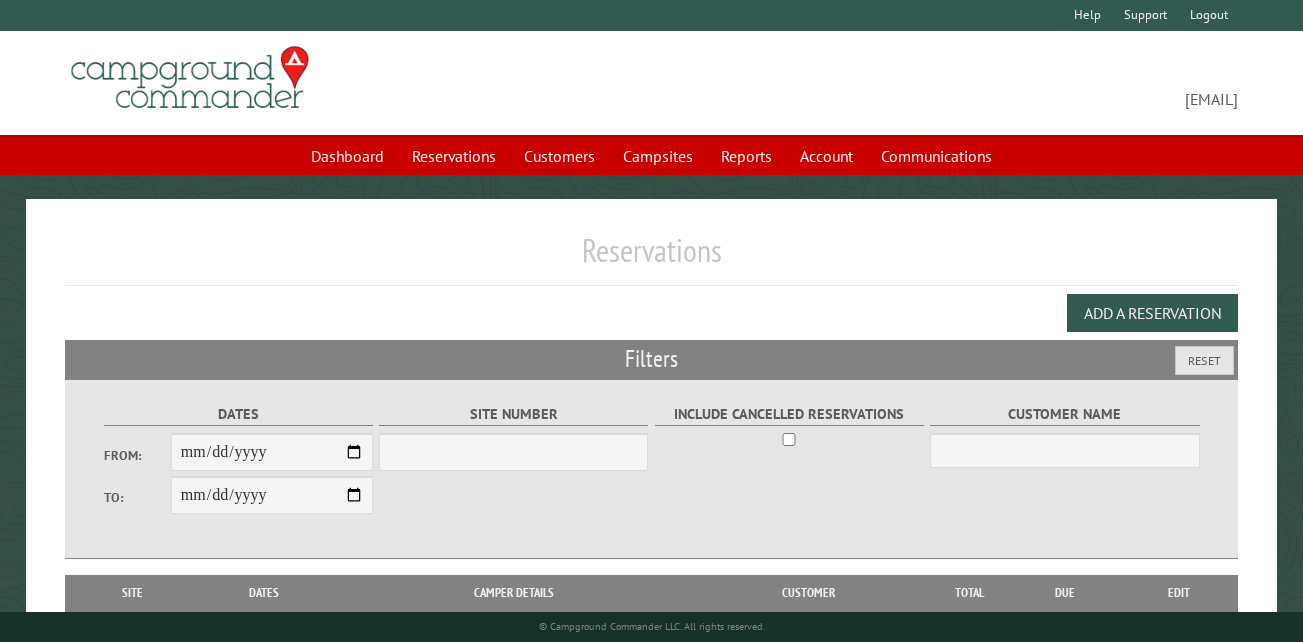 scroll, scrollTop: 0, scrollLeft: 0, axis: both 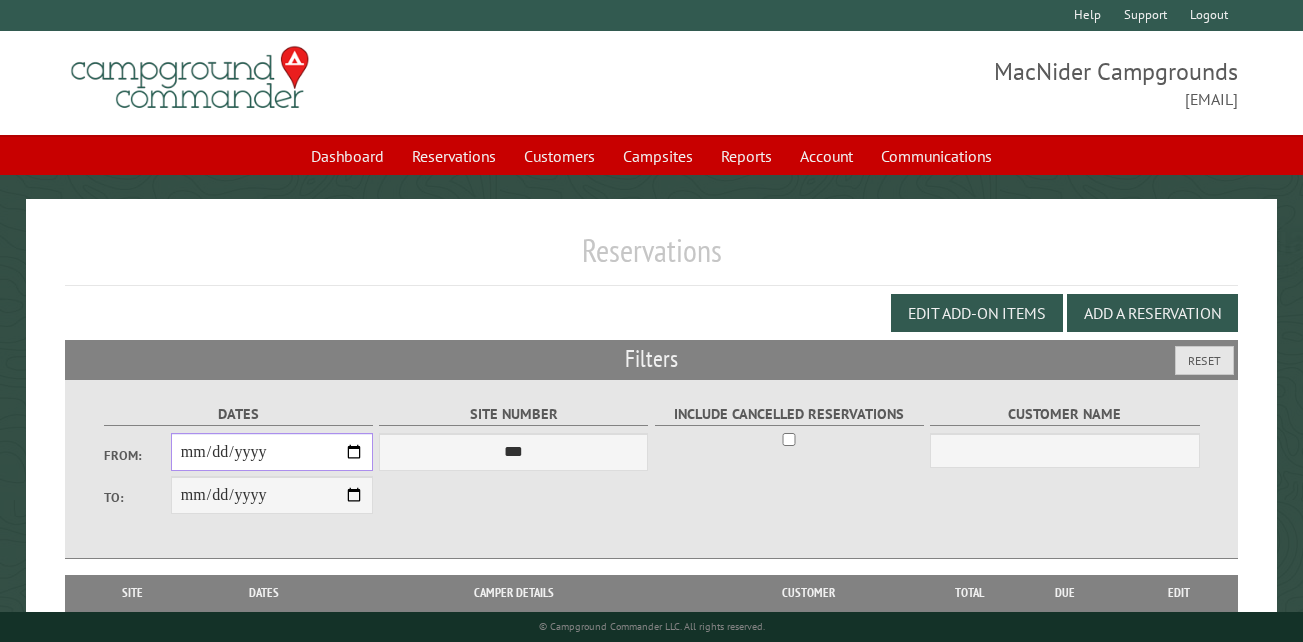 click on "From:" at bounding box center (272, 452) 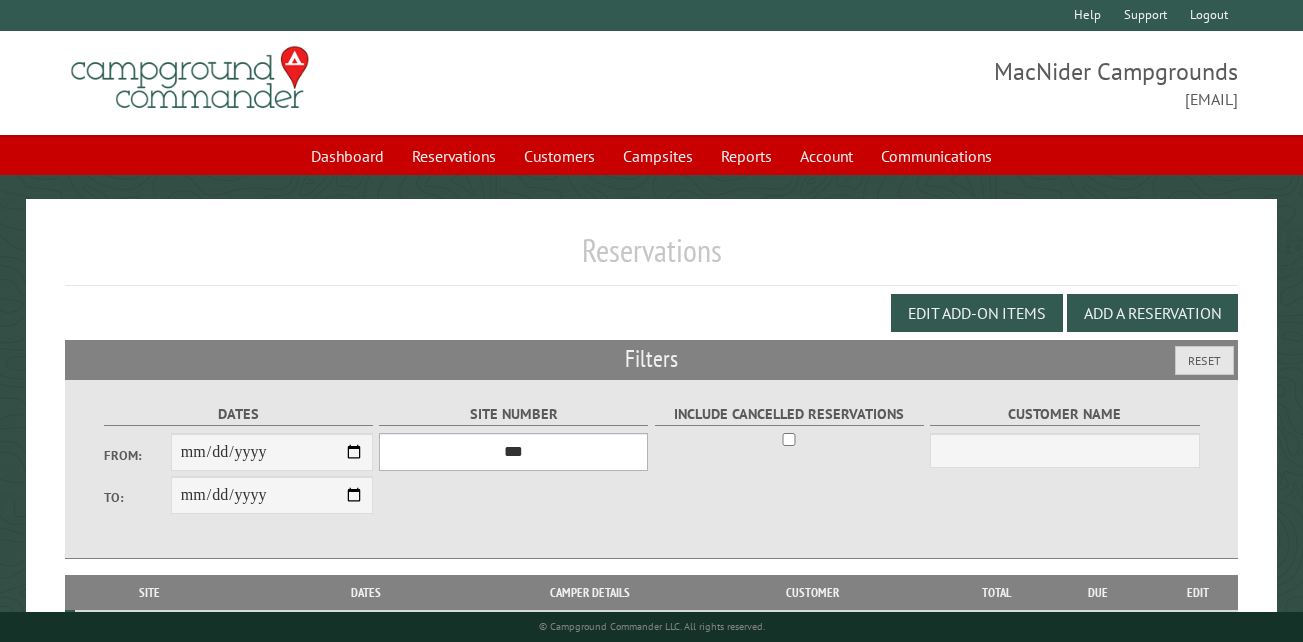 click on "*** ** ** ** ** ** ** ** ** ** *** *** *** *** ** ** ** ** ** ** ** ** ** *** *** ** ** ** ** ** ** ********* ** ** ** ** ** ** ** ** ** *** *** *** *** *** *** ** ** ** ** ** ** ** ** ** *** *** *** *** *** *** ** ** ** ** ** ** ** ** ** ** ** ** ** ** ** ** ** ** ** ** ** ** ** ** *** *** *** *** *** ***" at bounding box center [513, 452] 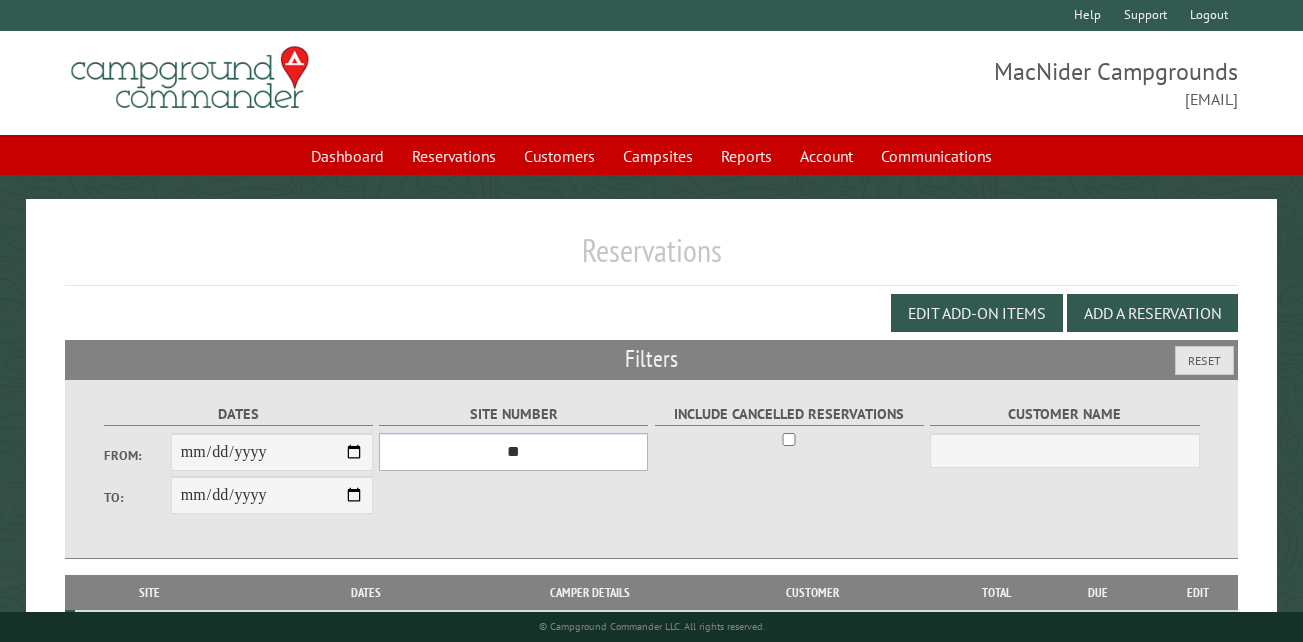 click on "*** ** ** ** ** ** ** ** ** ** *** *** *** *** ** ** ** ** ** ** ** ** ** *** *** ** ** ** ** ** ** ********* ** ** ** ** ** ** ** ** ** *** *** *** *** *** *** ** ** ** ** ** ** ** ** ** *** *** *** *** *** *** ** ** ** ** ** ** ** ** ** ** ** ** ** ** ** ** ** ** ** ** ** ** ** ** *** *** *** *** *** ***" at bounding box center (513, 452) 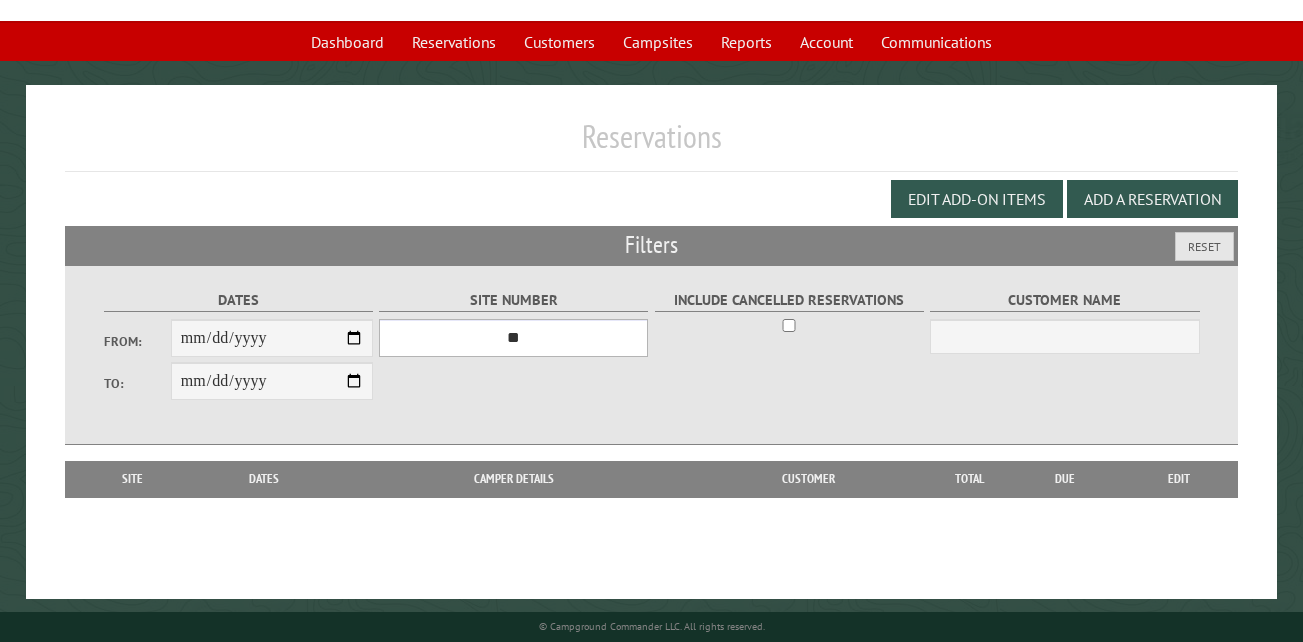 scroll, scrollTop: 119, scrollLeft: 0, axis: vertical 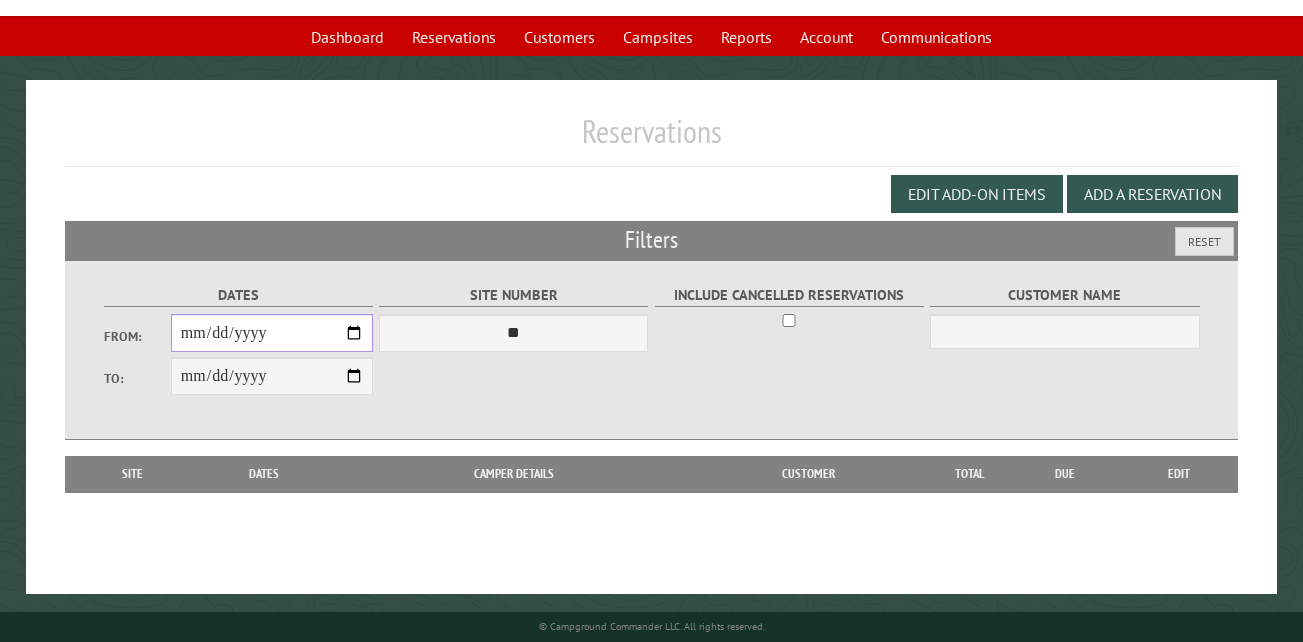 click on "**********" at bounding box center (272, 333) 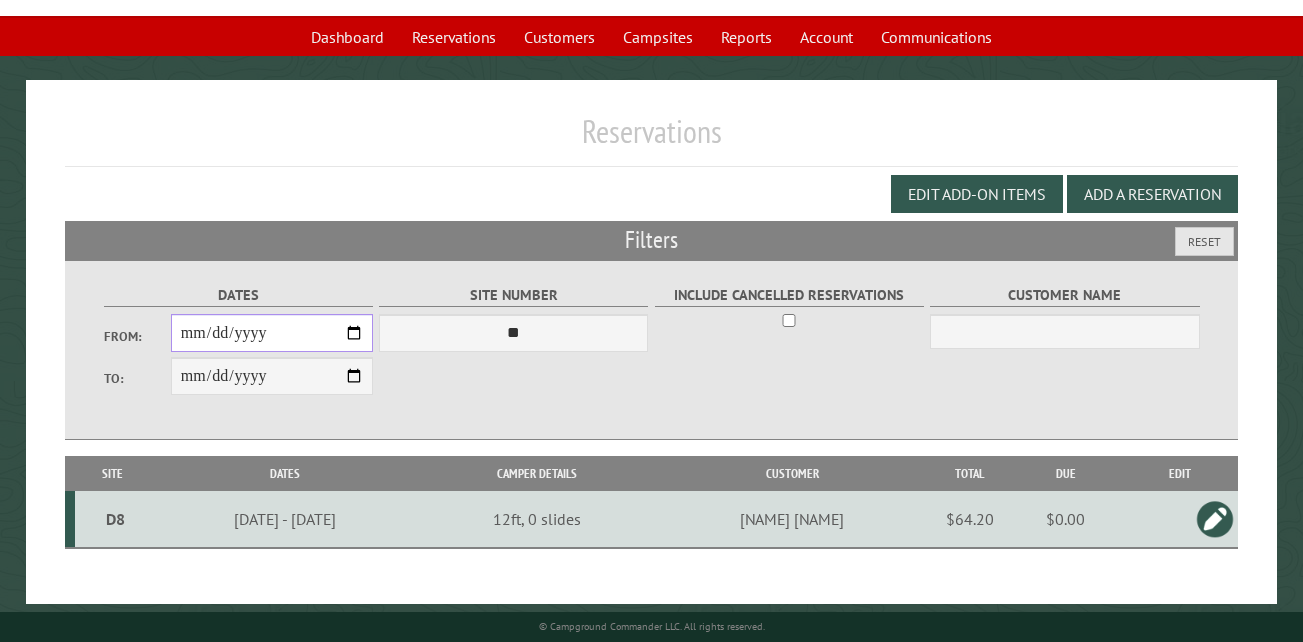 click on "**********" at bounding box center (272, 333) 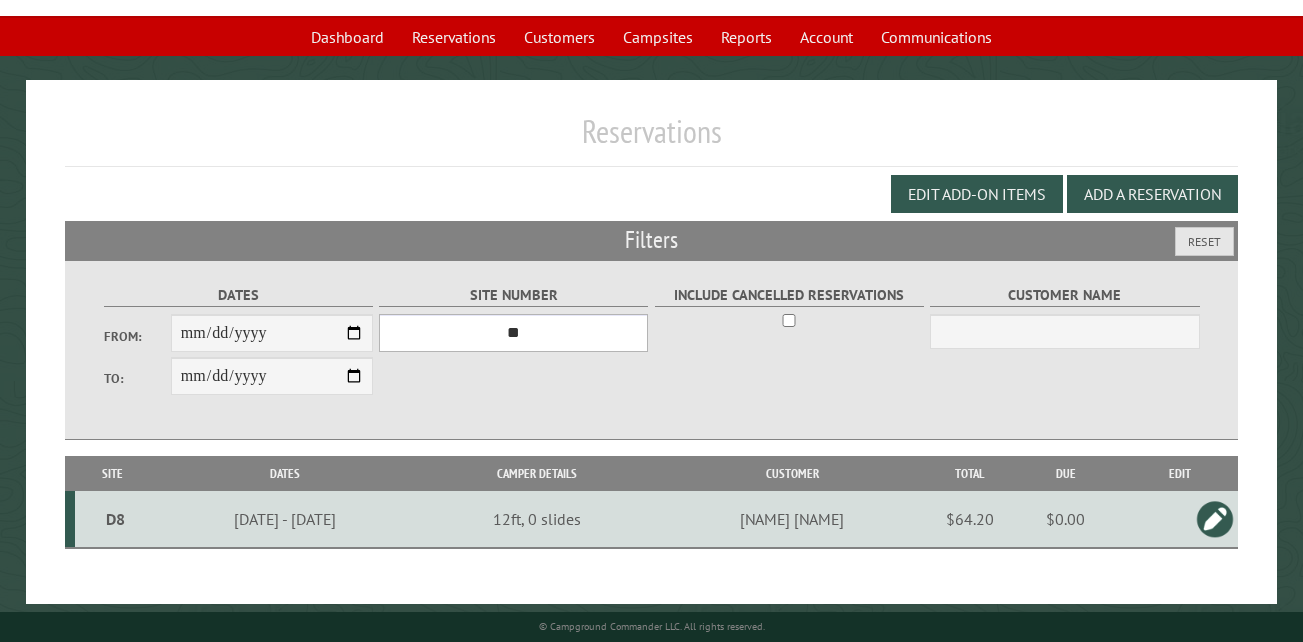 click on "*** ** ** ** ** ** ** ** ** ** *** *** *** *** ** ** ** ** ** ** ** ** ** *** *** ** ** ** ** ** ** ********* ** ** ** ** ** ** ** ** ** *** *** *** *** *** *** ** ** ** ** ** ** ** ** ** *** *** *** *** *** *** ** ** ** ** ** ** ** ** ** ** ** ** ** ** ** ** ** ** ** ** ** ** ** ** *** *** *** *** *** ***" at bounding box center (513, 333) 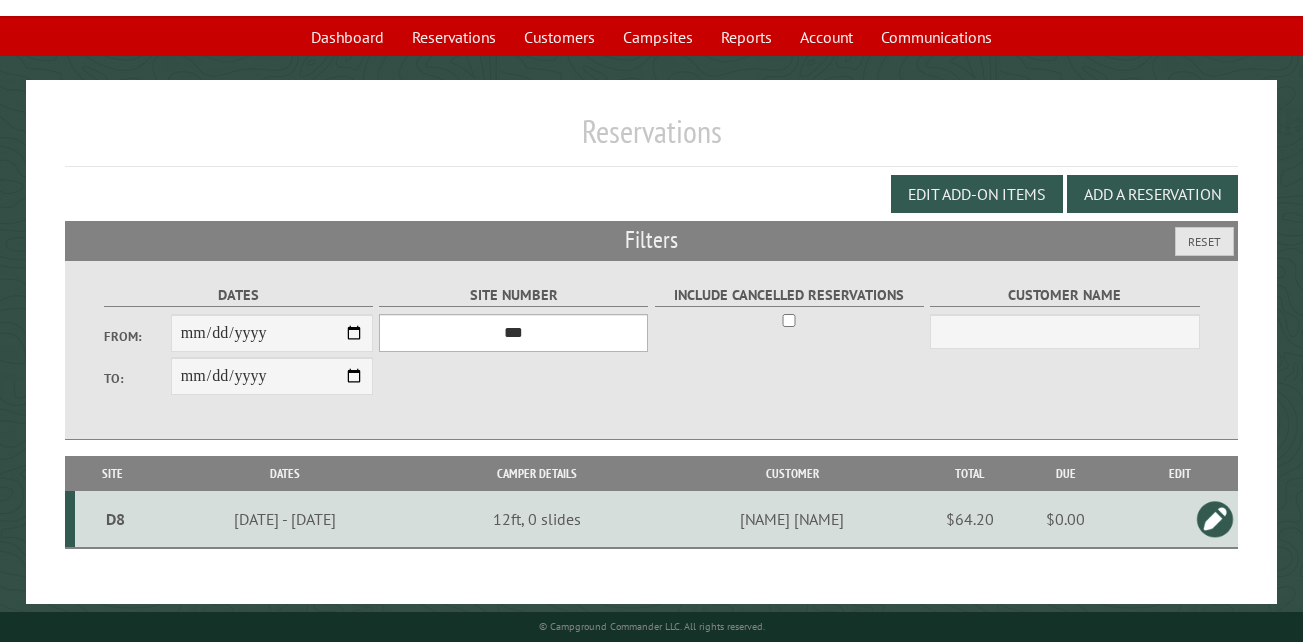 click on "*** ** ** ** ** ** ** ** ** ** *** *** *** *** ** ** ** ** ** ** ** ** ** *** *** ** ** ** ** ** ** ********* ** ** ** ** ** ** ** ** ** *** *** *** *** *** *** ** ** ** ** ** ** ** ** ** *** *** *** *** *** *** ** ** ** ** ** ** ** ** ** ** ** ** ** ** ** ** ** ** ** ** ** ** ** ** *** *** *** *** *** ***" at bounding box center (513, 333) 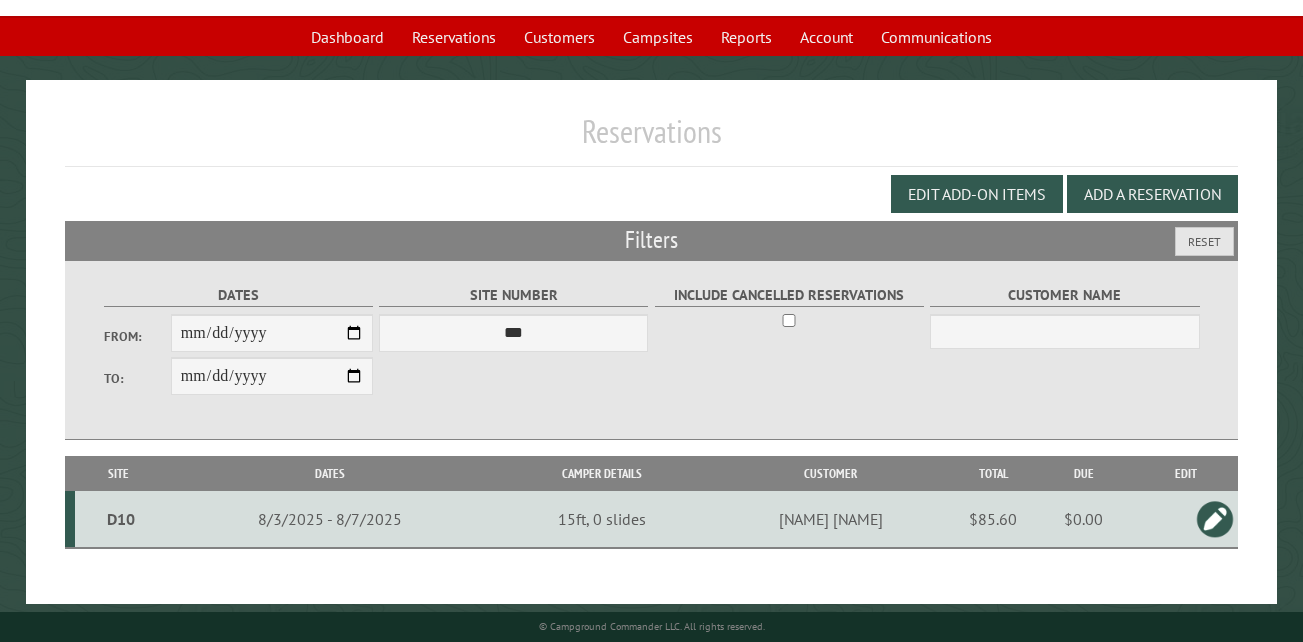 click at bounding box center [1215, 519] 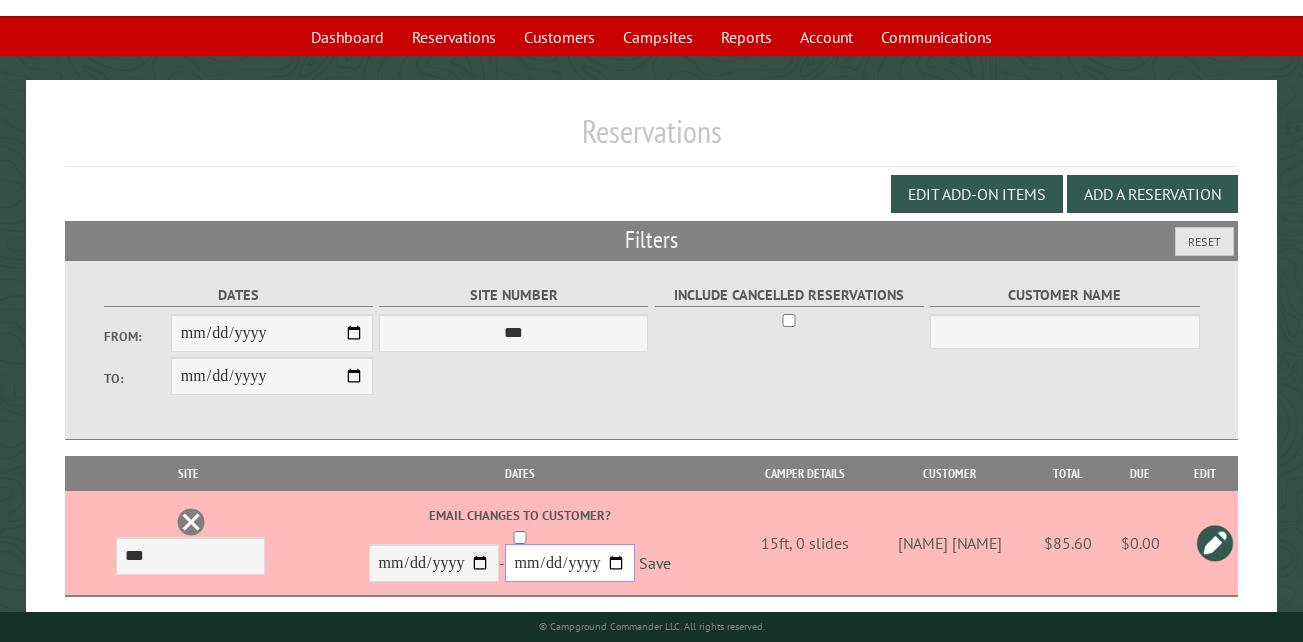 click on "**********" at bounding box center (570, 563) 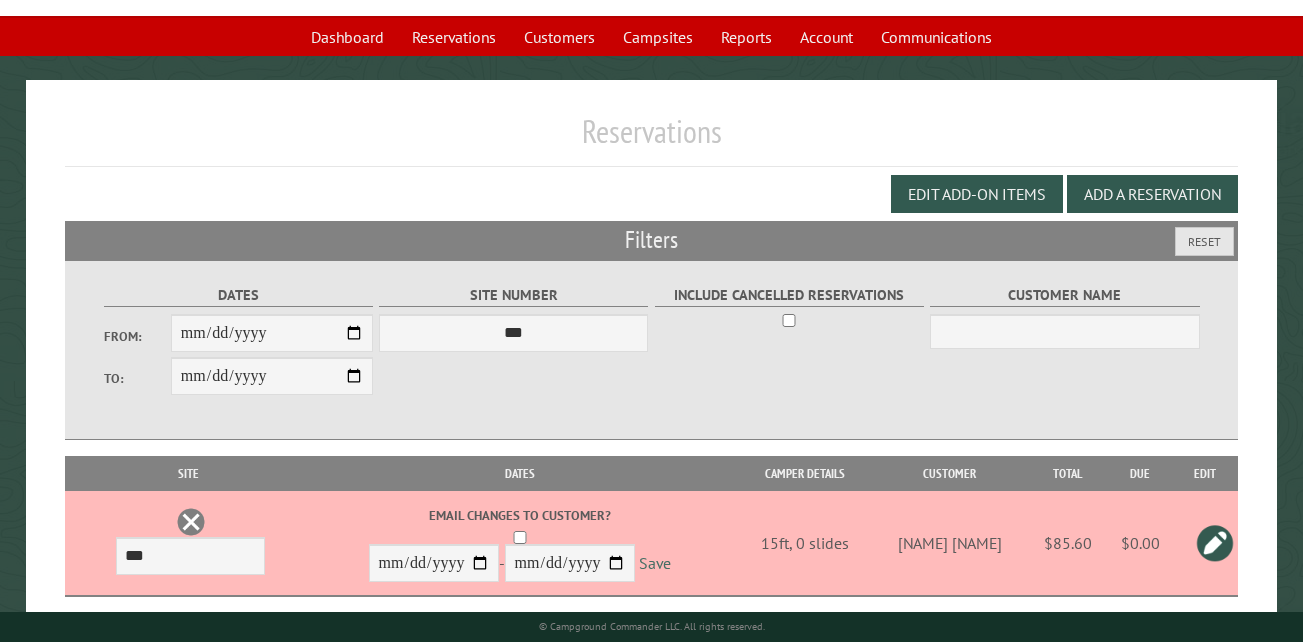 click on "Save" at bounding box center [655, 564] 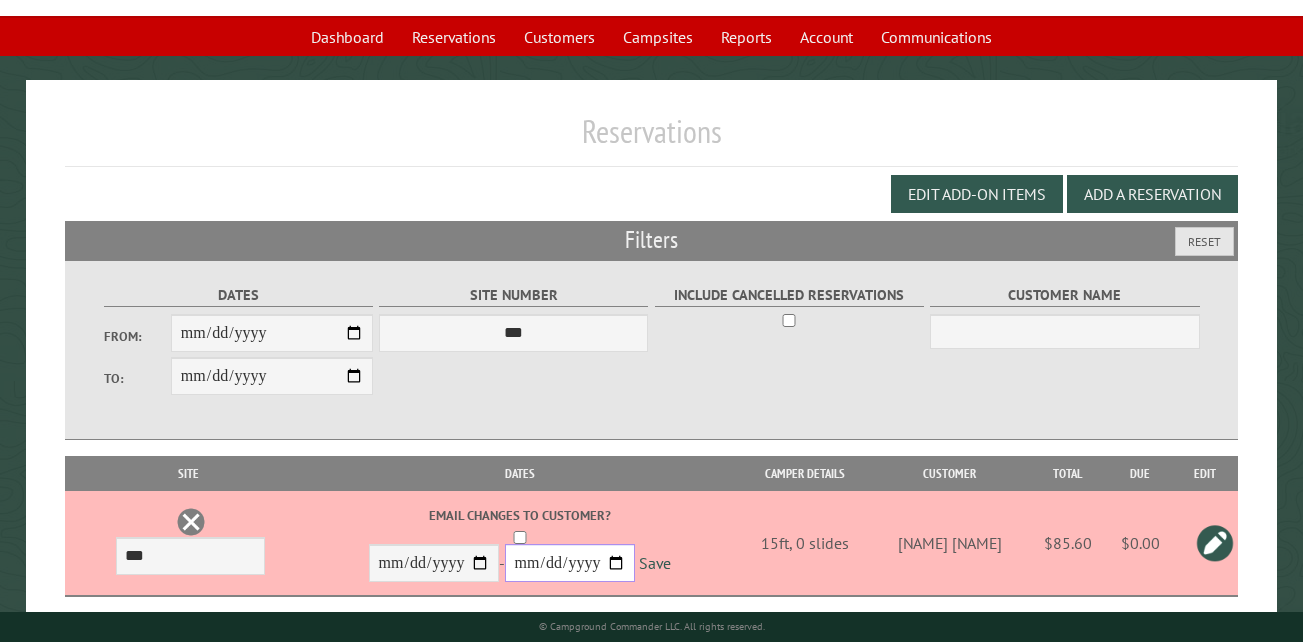 click on "**********" at bounding box center (570, 563) 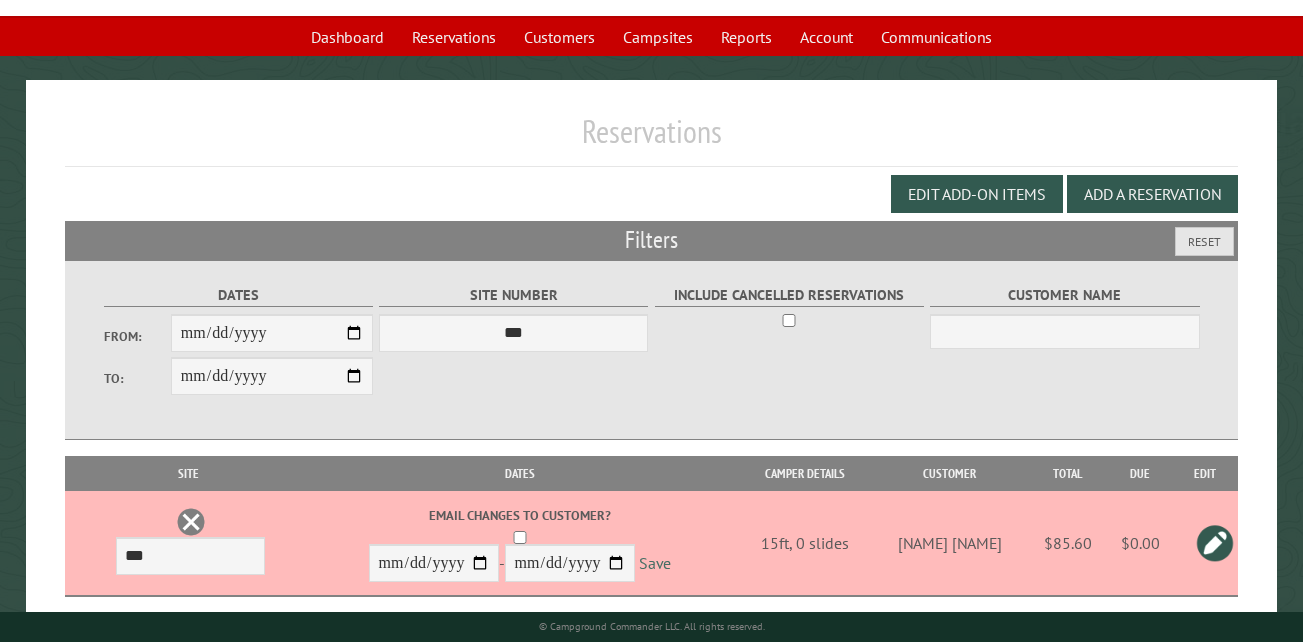 click on "Save" at bounding box center [655, 564] 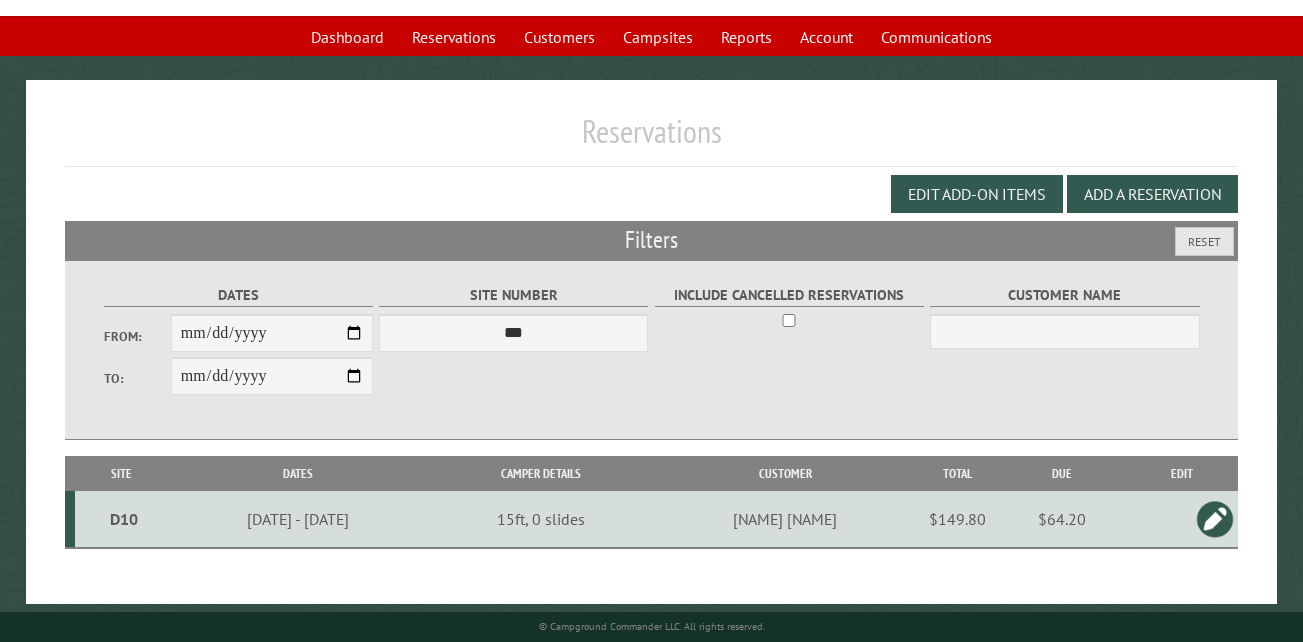 click on "D10" at bounding box center (124, 519) 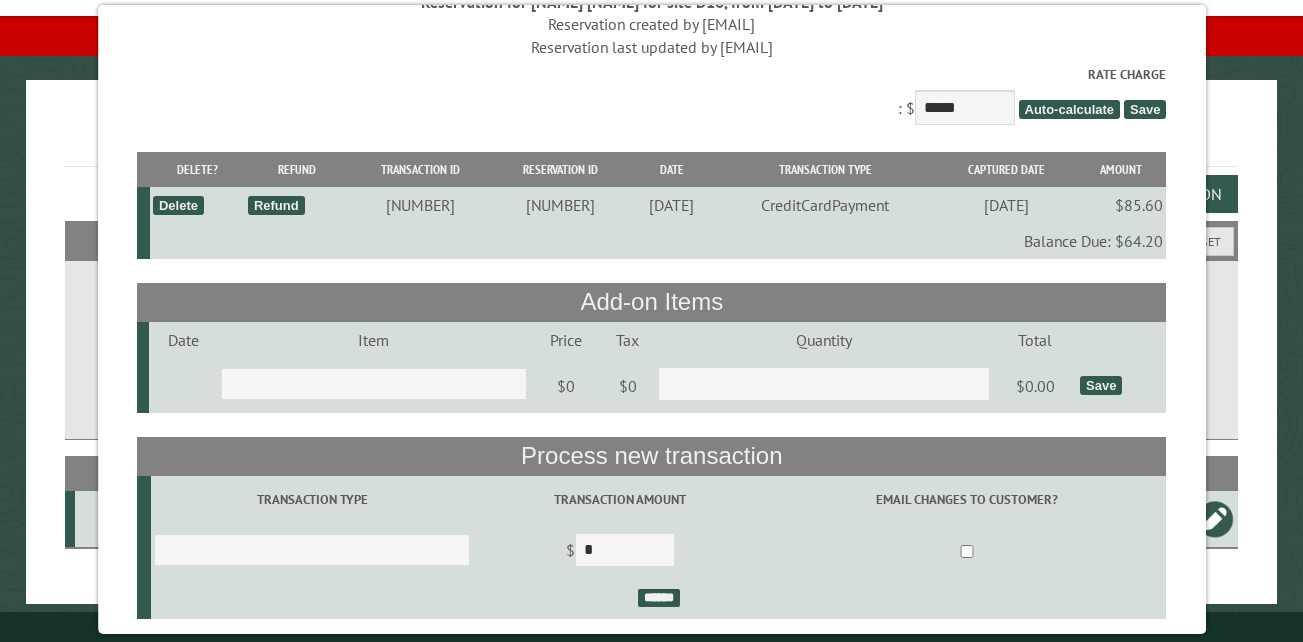 scroll, scrollTop: 100, scrollLeft: 0, axis: vertical 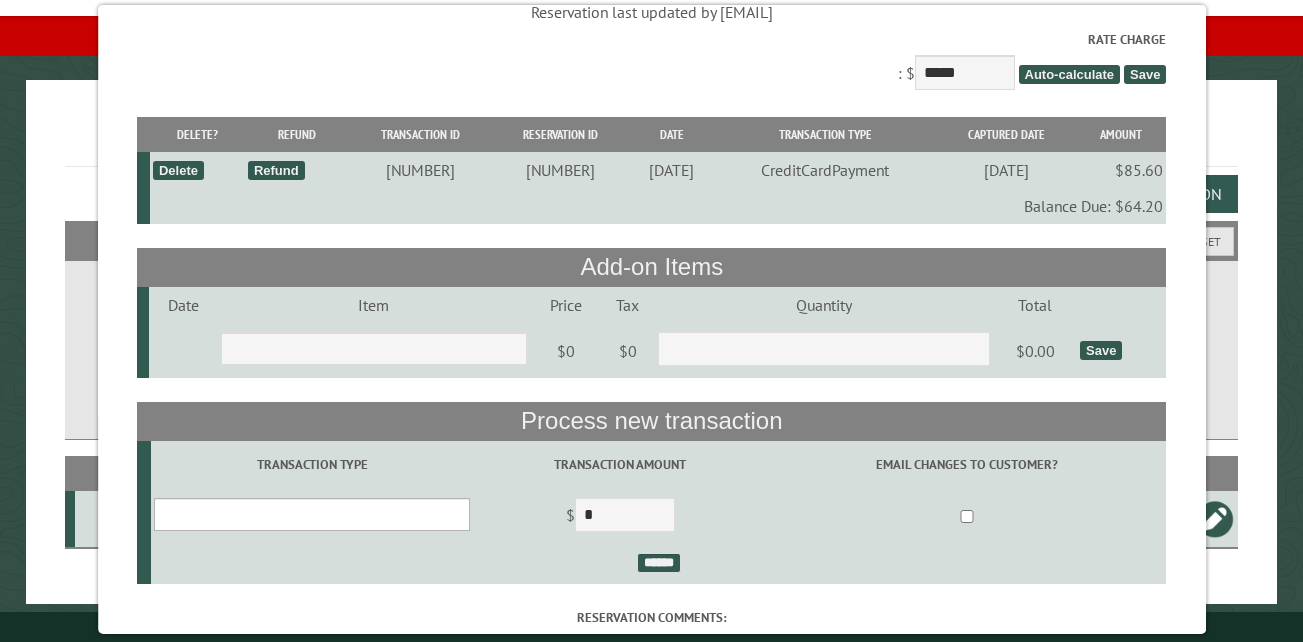 click on "**********" at bounding box center (312, 514) 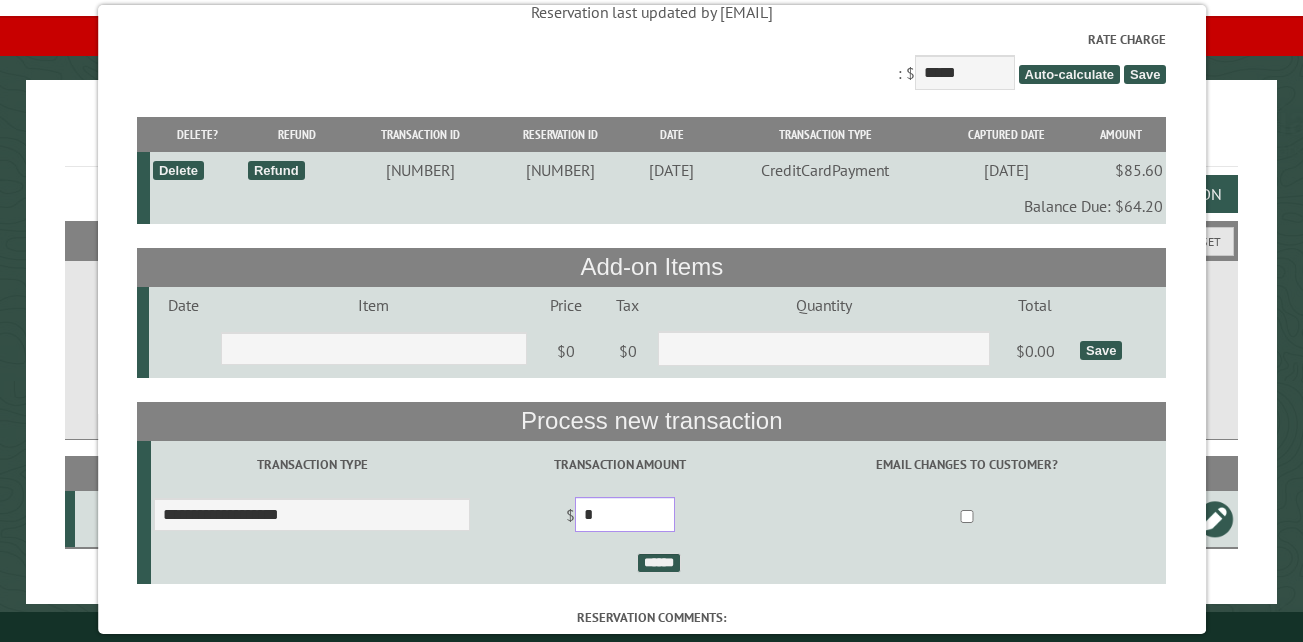 click on "*" at bounding box center (625, 514) 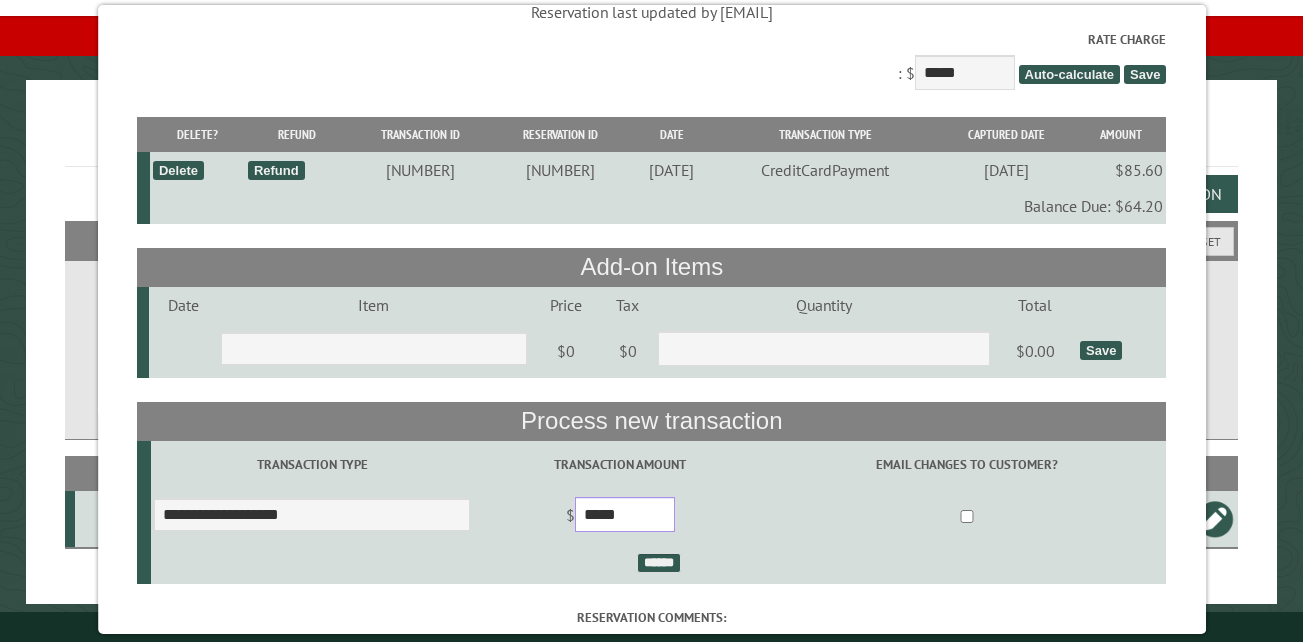 type on "*****" 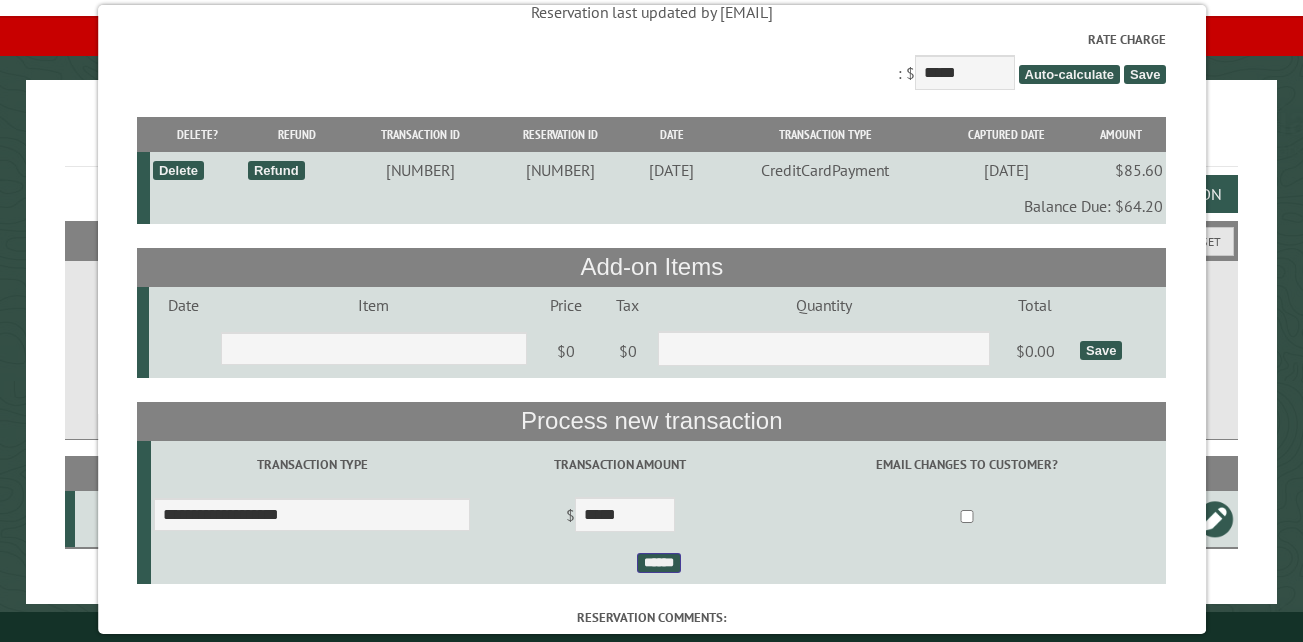 click on "******" at bounding box center (658, 563) 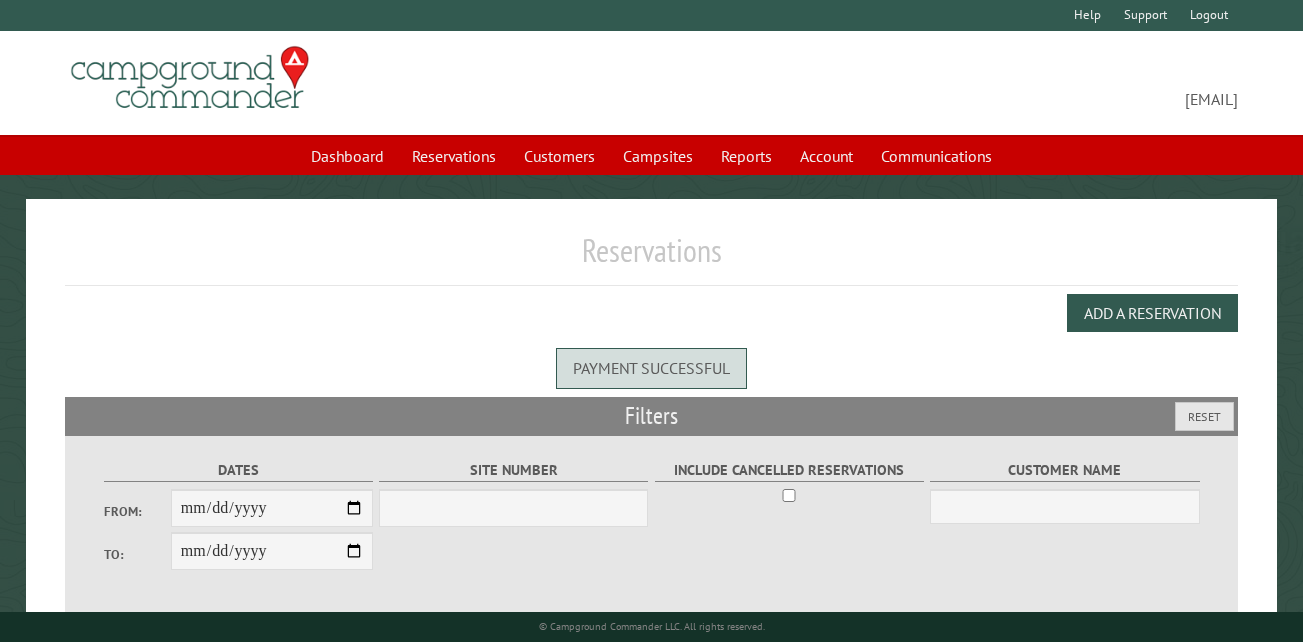 scroll, scrollTop: 0, scrollLeft: 0, axis: both 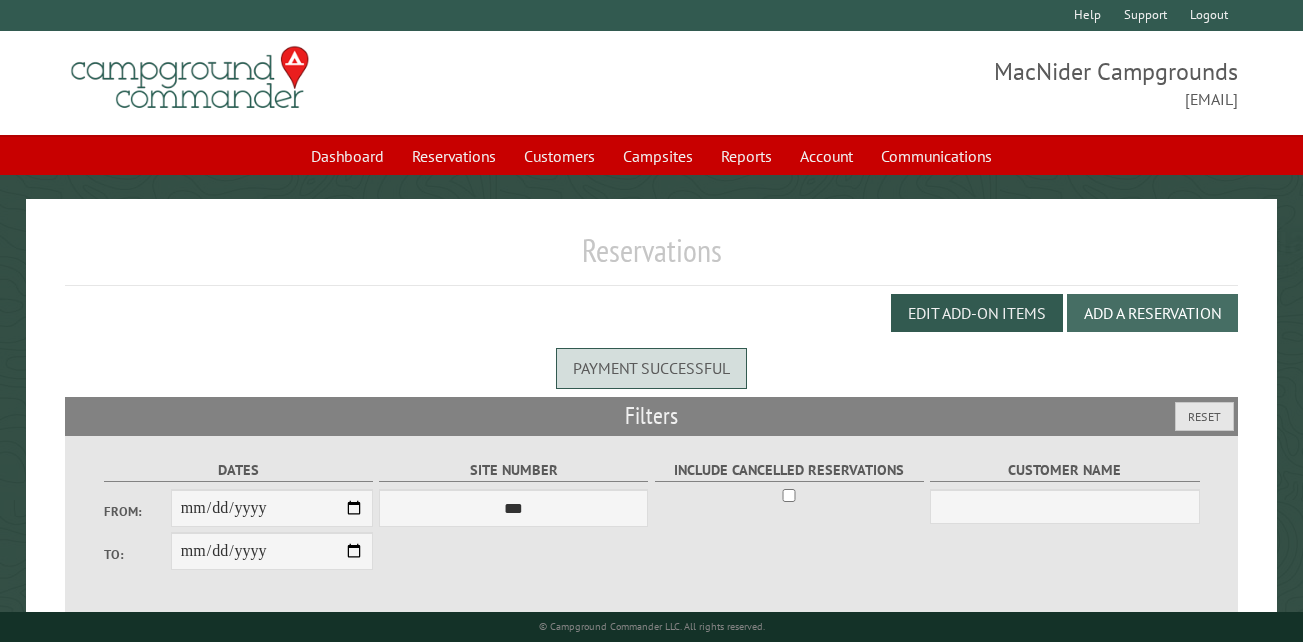 click on "Add a Reservation" at bounding box center (1152, 313) 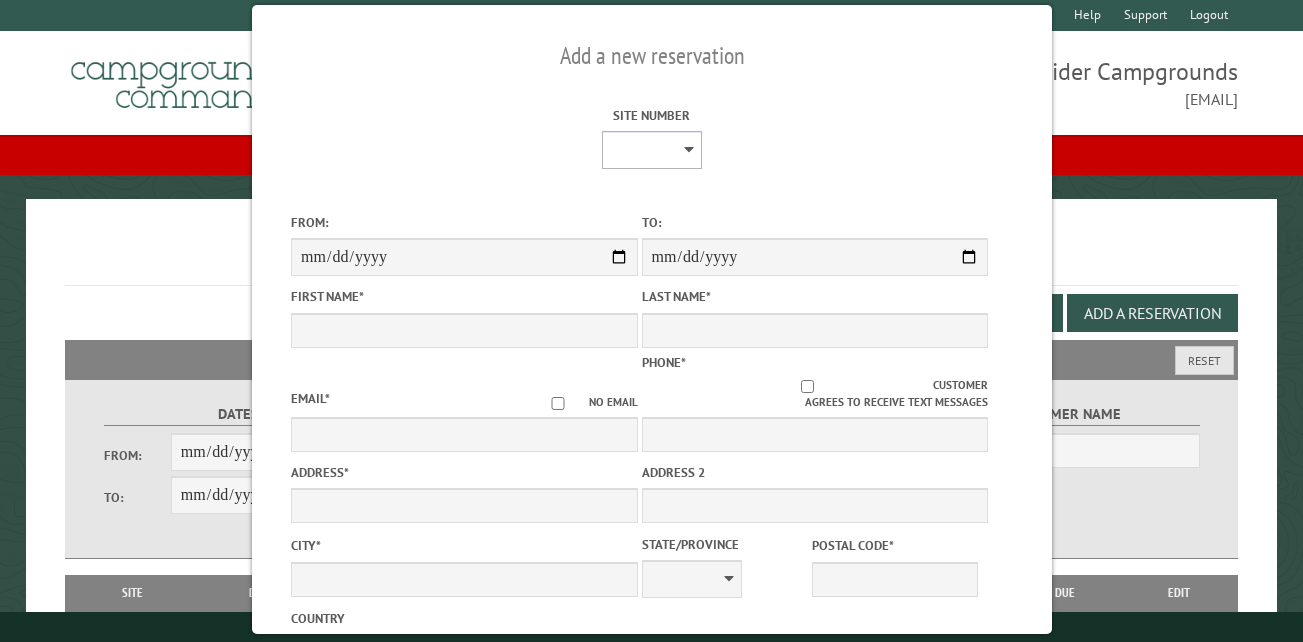 click on "** ** ** ** ** ** ** ** ** *** *** *** *** ** ** ** ** ** ** ** ** ** *** *** ** ** ** ** ** ** ********* ** ** ** ** ** ** ** ** ** *** *** *** *** *** *** ** ** ** ** ** ** ** ** ** *** *** *** *** *** *** ** ** ** ** ** ** ** ** ** ** ** ** ** ** ** ** ** ** ** ** ** ** ** ** *** *** *** *** *** ***" at bounding box center (651, 150) 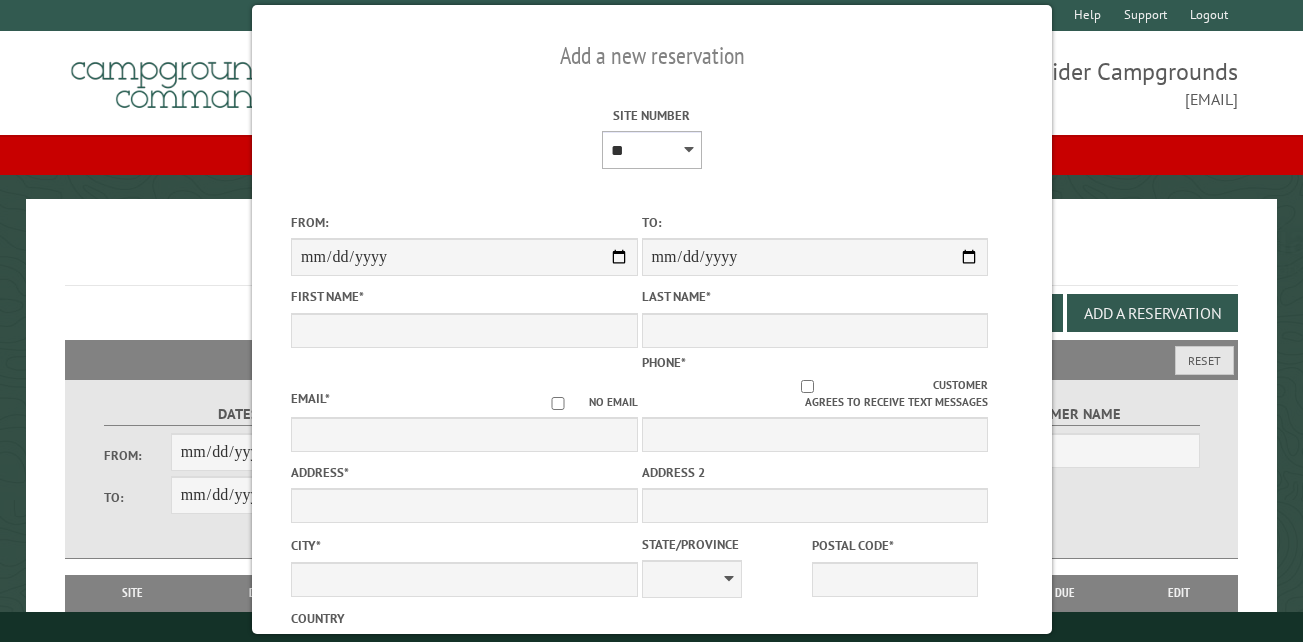 click on "** ** ** ** ** ** ** ** ** *** *** *** *** ** ** ** ** ** ** ** ** ** *** *** ** ** ** ** ** ** ********* ** ** ** ** ** ** ** ** ** *** *** *** *** *** *** ** ** ** ** ** ** ** ** ** *** *** *** *** *** *** ** ** ** ** ** ** ** ** ** ** ** ** ** ** ** ** ** ** ** ** ** ** ** ** *** *** *** *** *** ***" at bounding box center (651, 150) 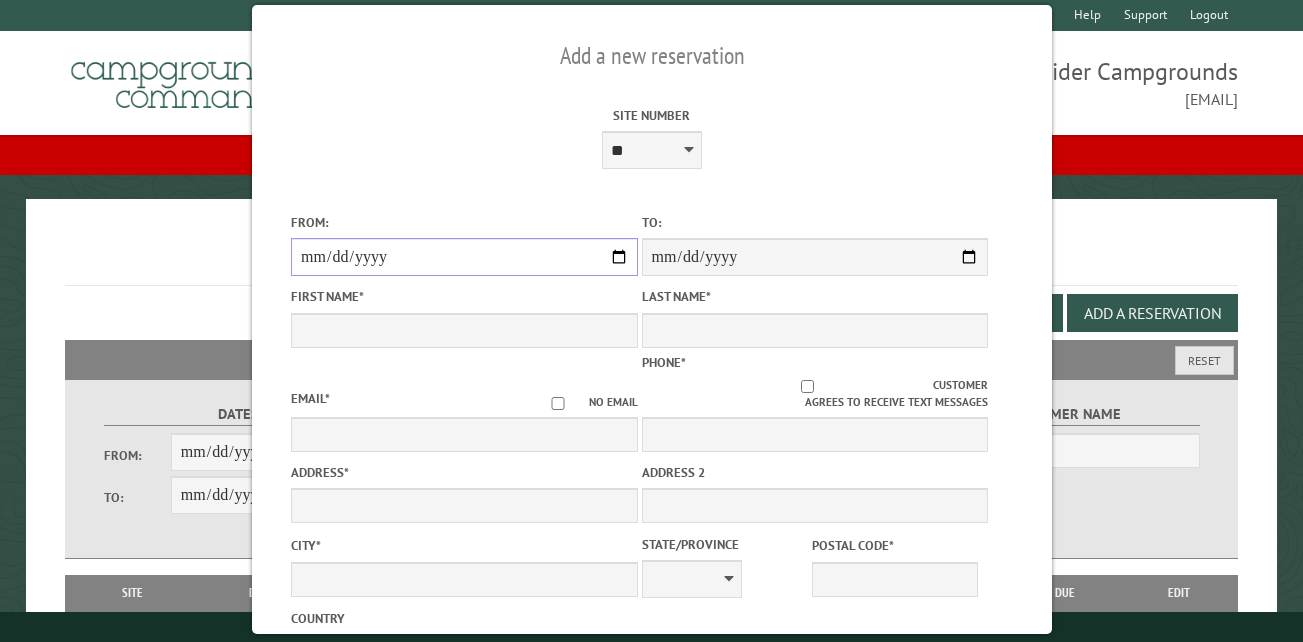 click on "From:" at bounding box center [464, 257] 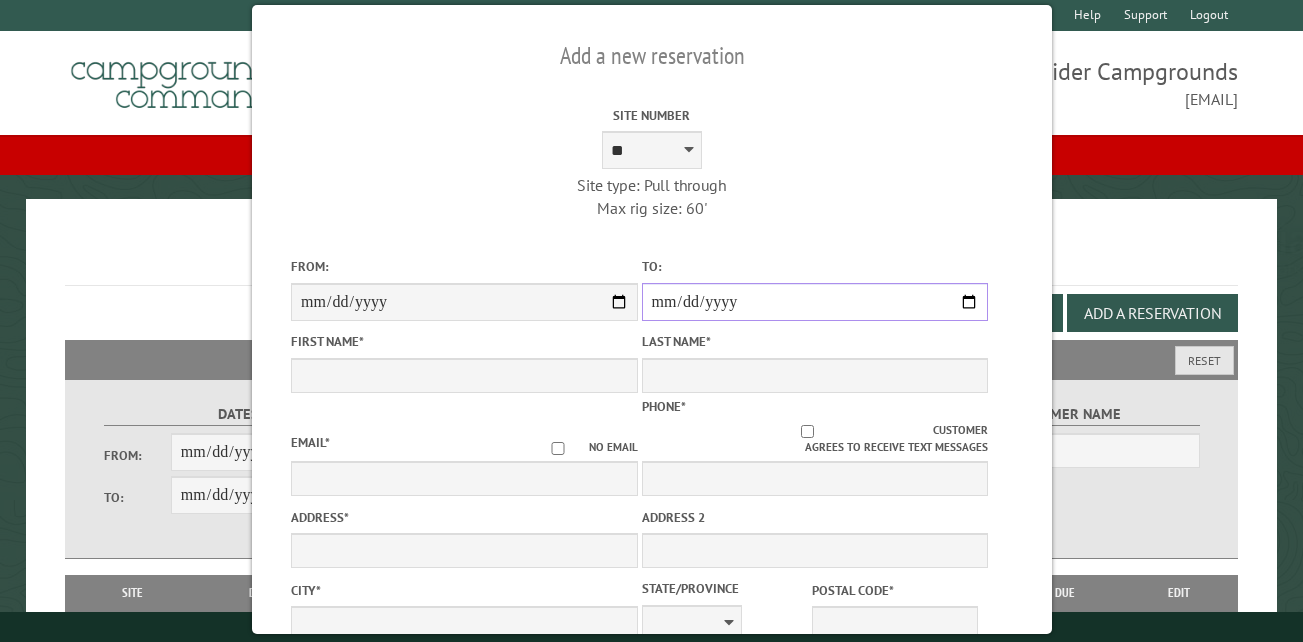 click on "**********" at bounding box center [814, 302] 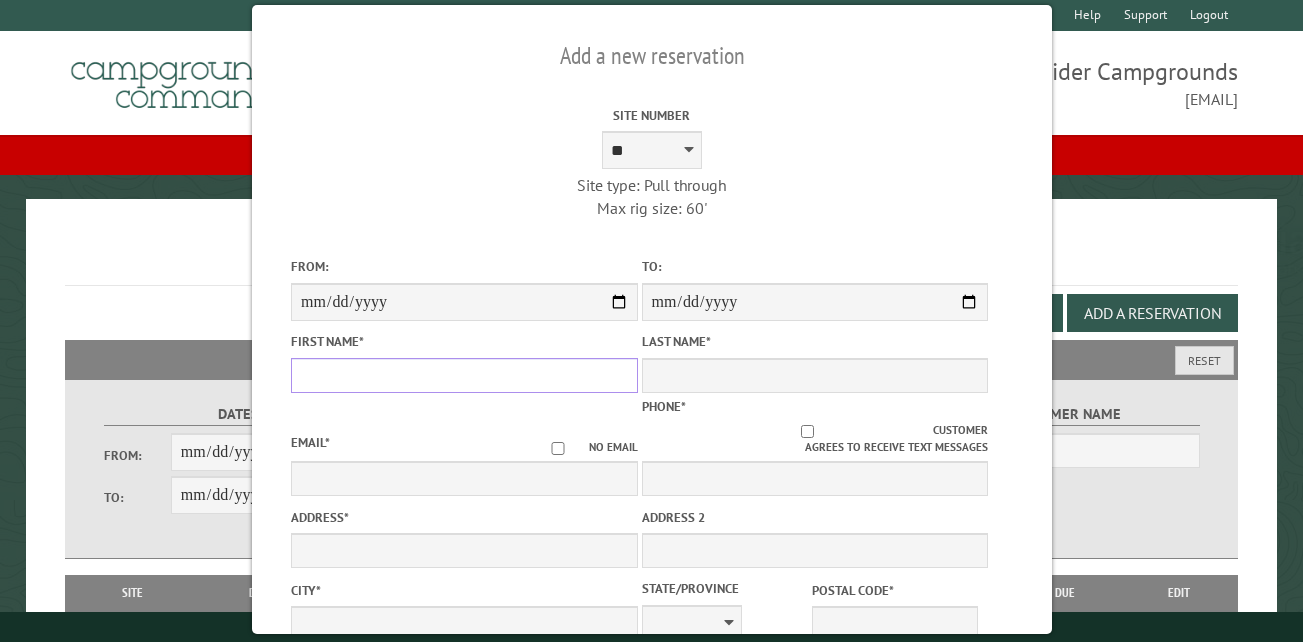 click on "First Name *" at bounding box center (464, 375) 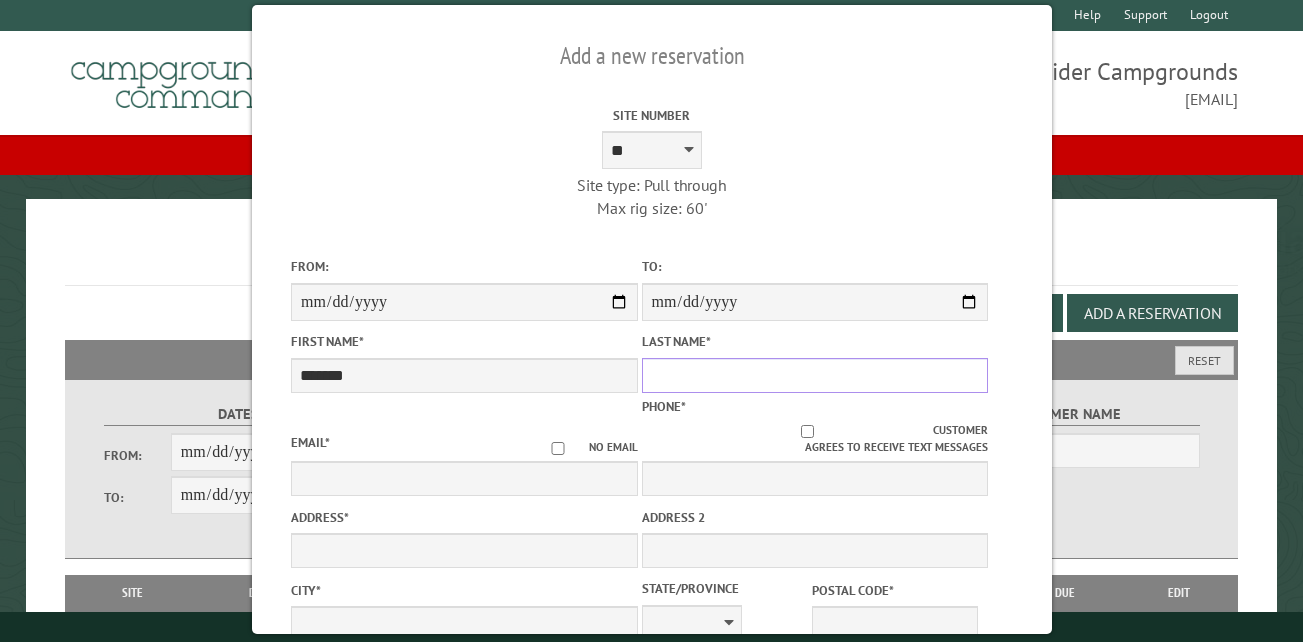 type on "*****" 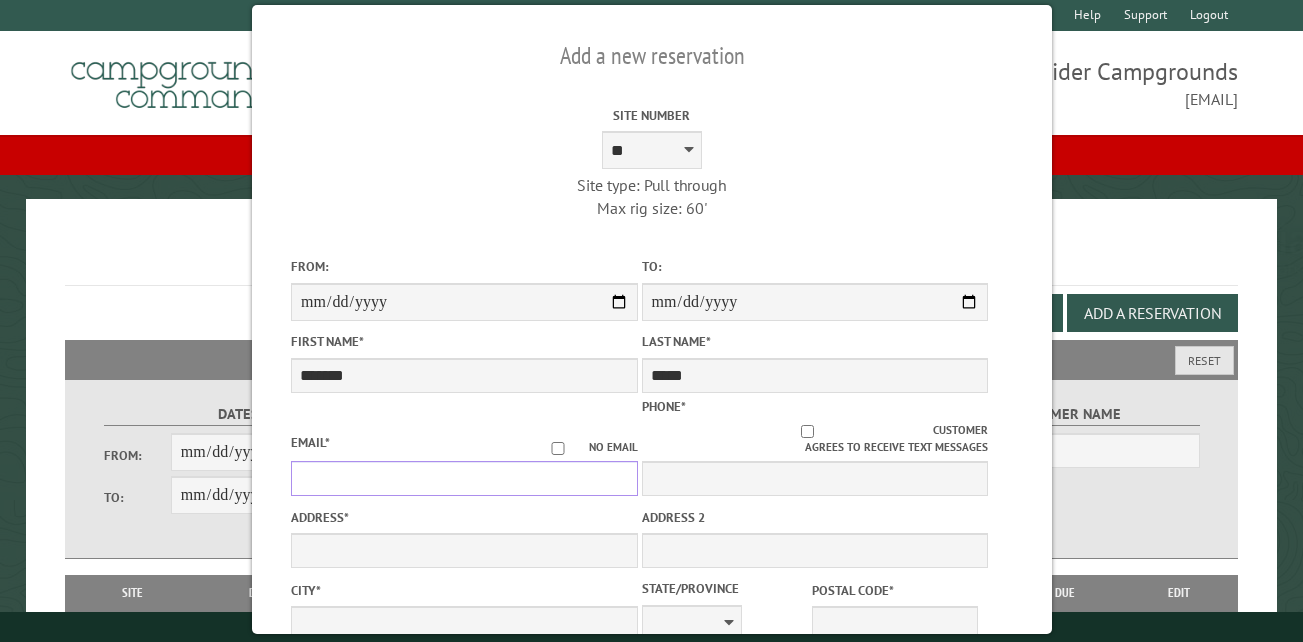 type on "**********" 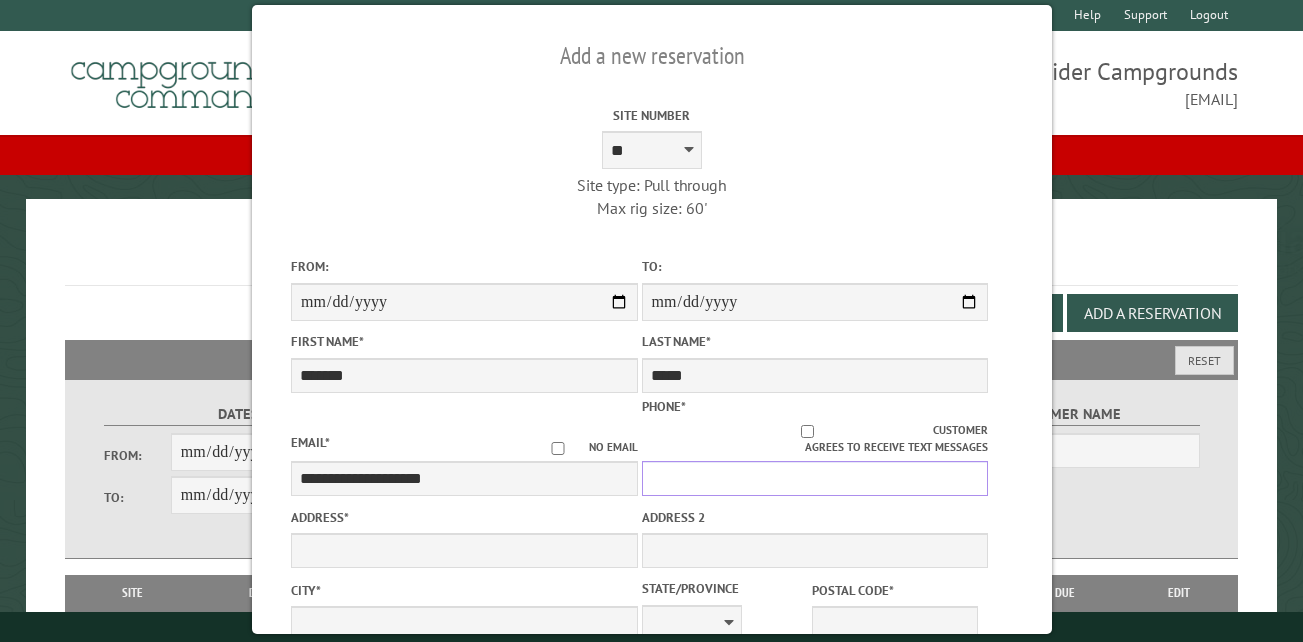 type on "**********" 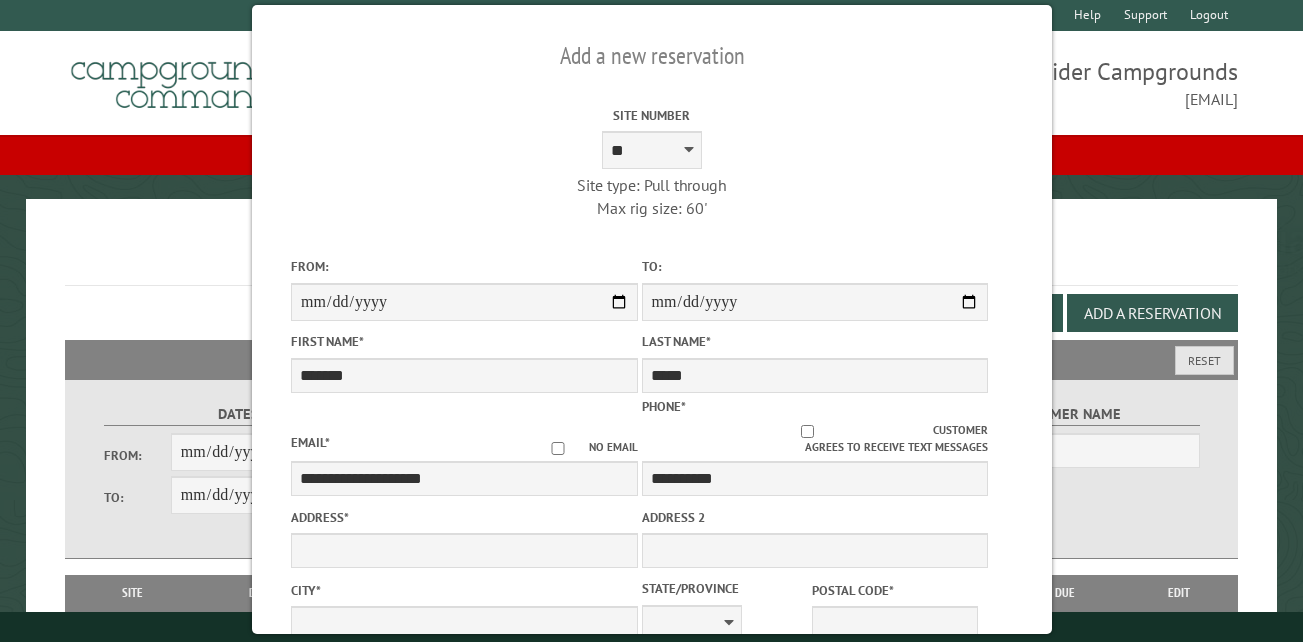 type on "**********" 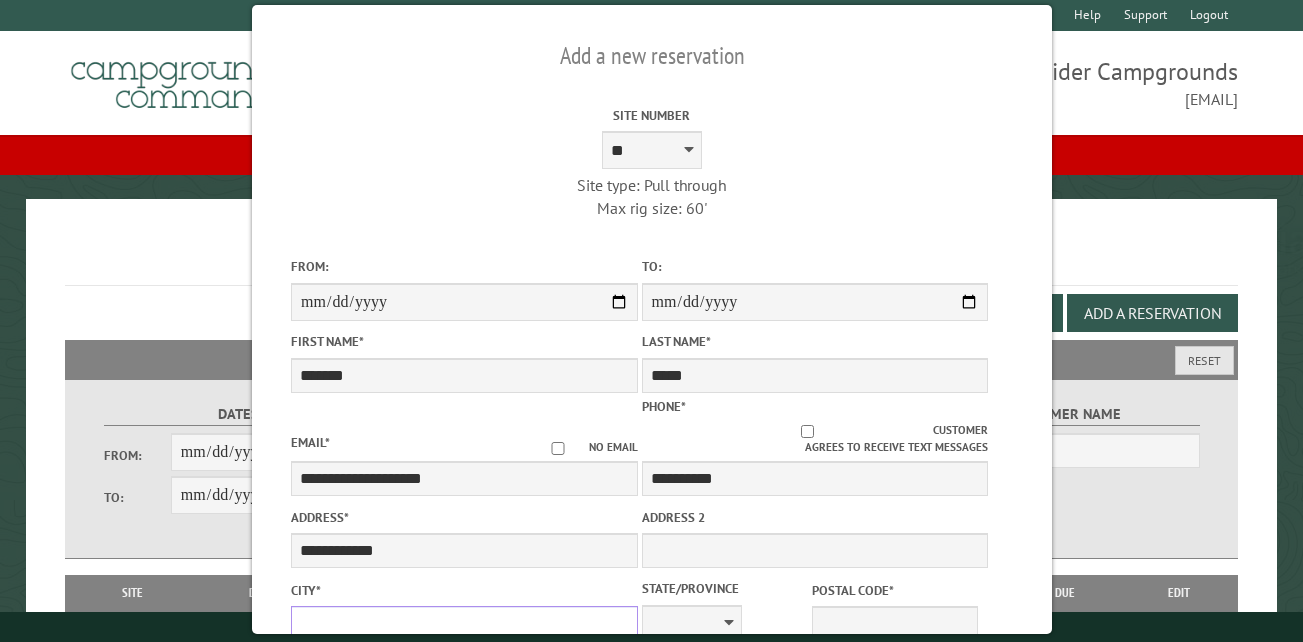 type on "**********" 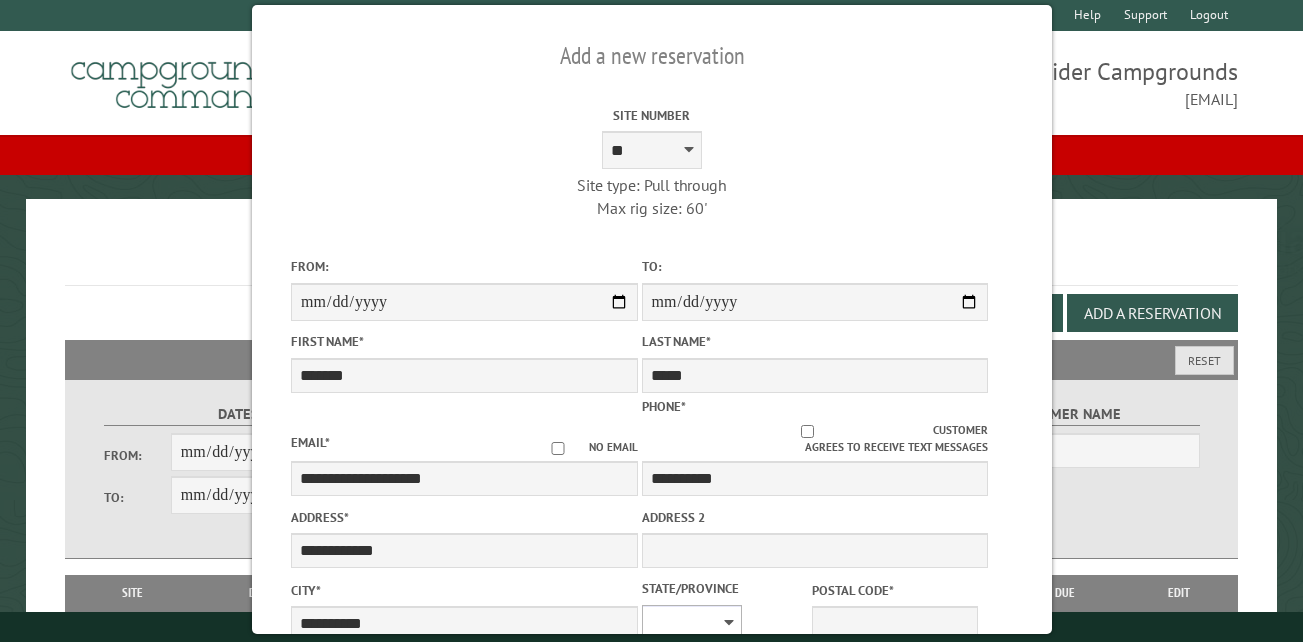 select on "**" 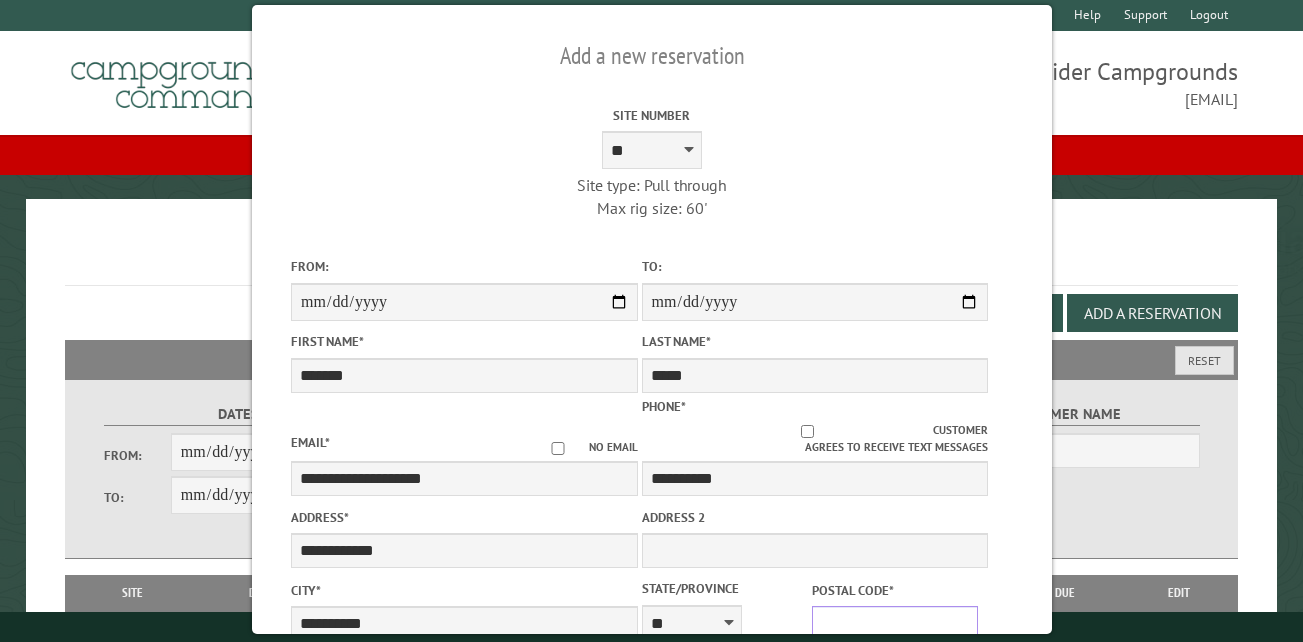 type on "*****" 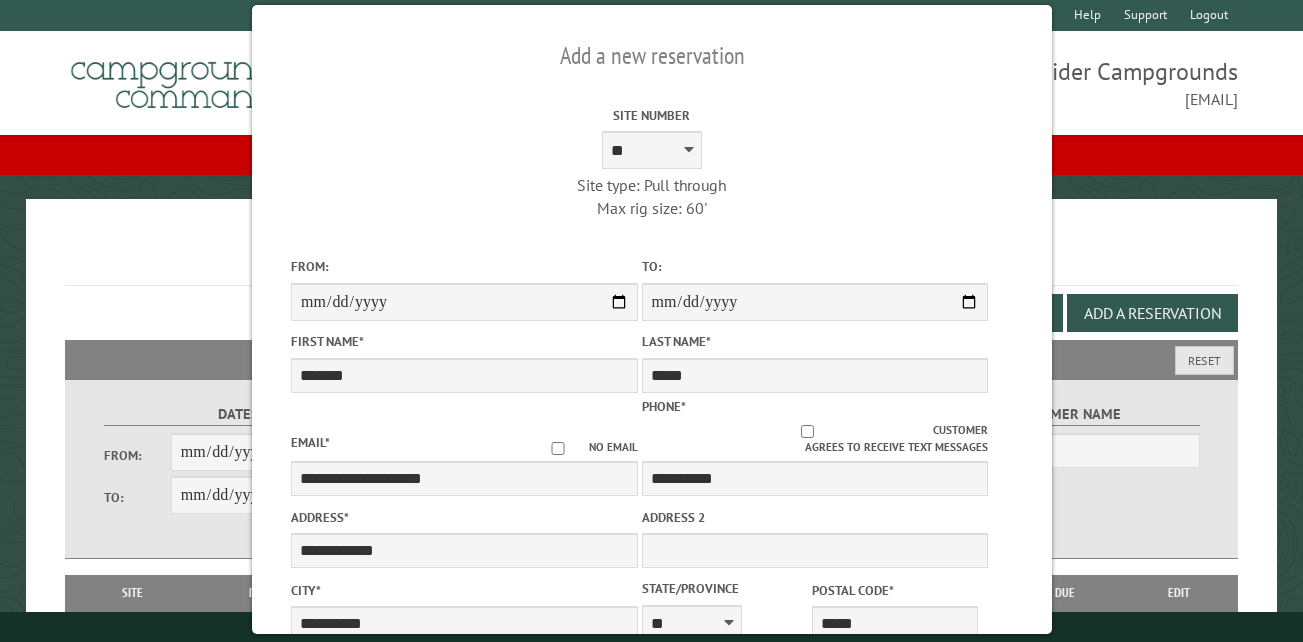 select on "**" 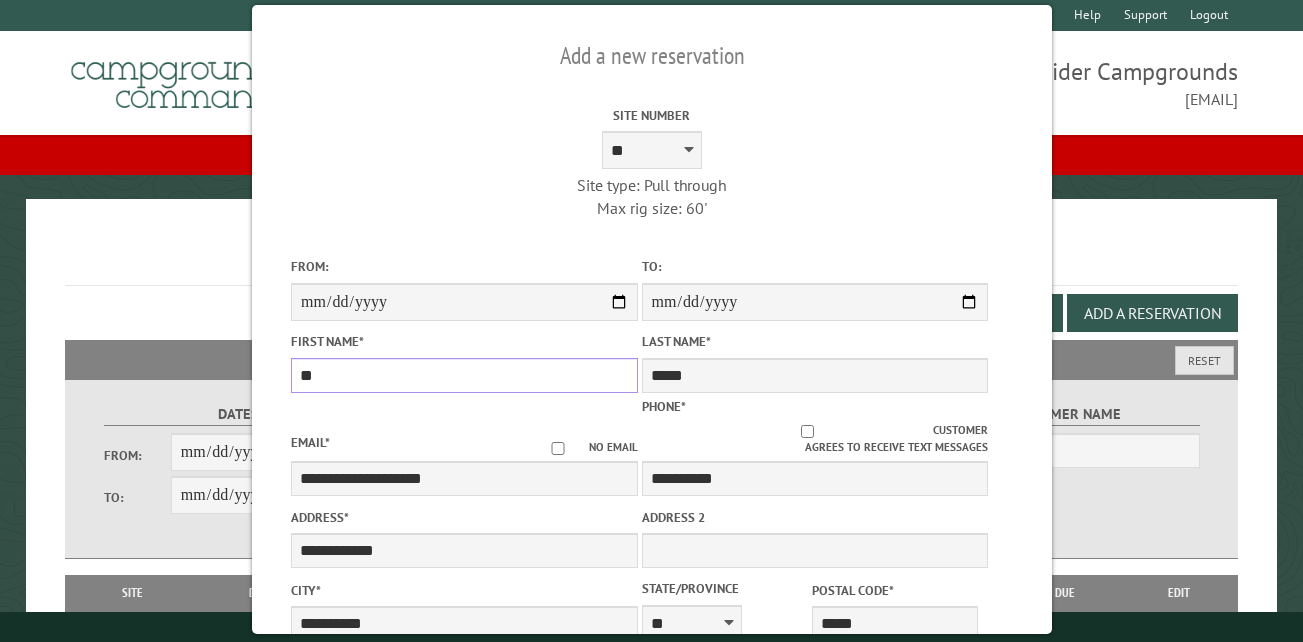 type on "*" 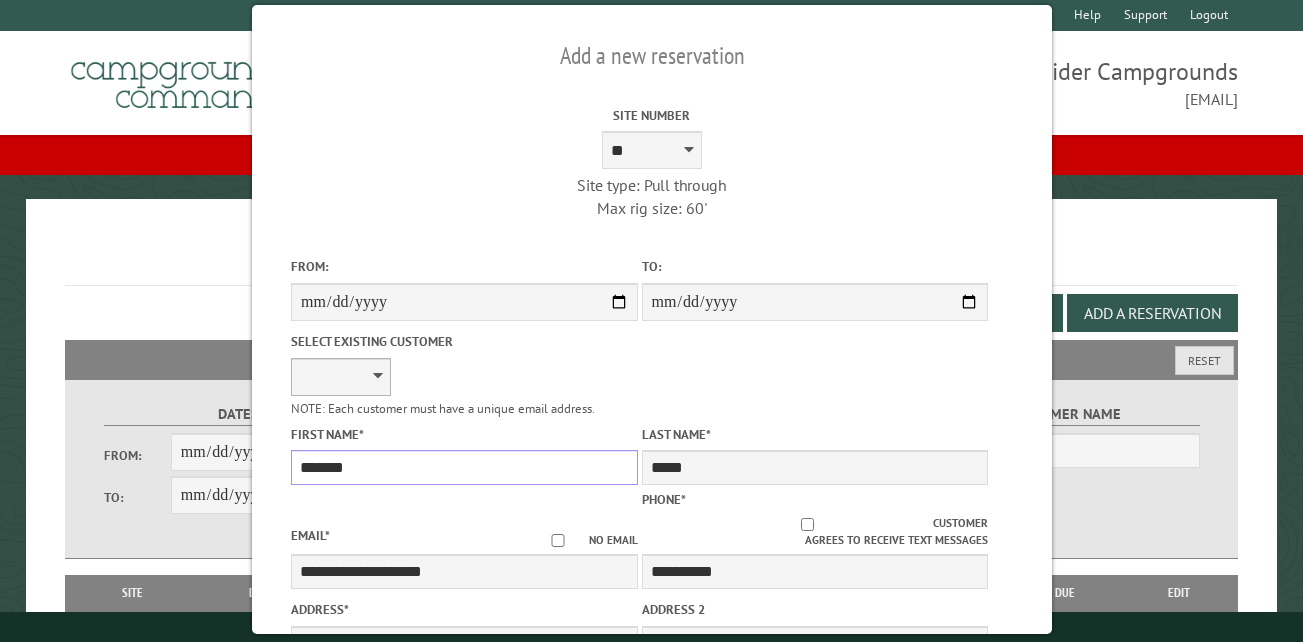 type on "*******" 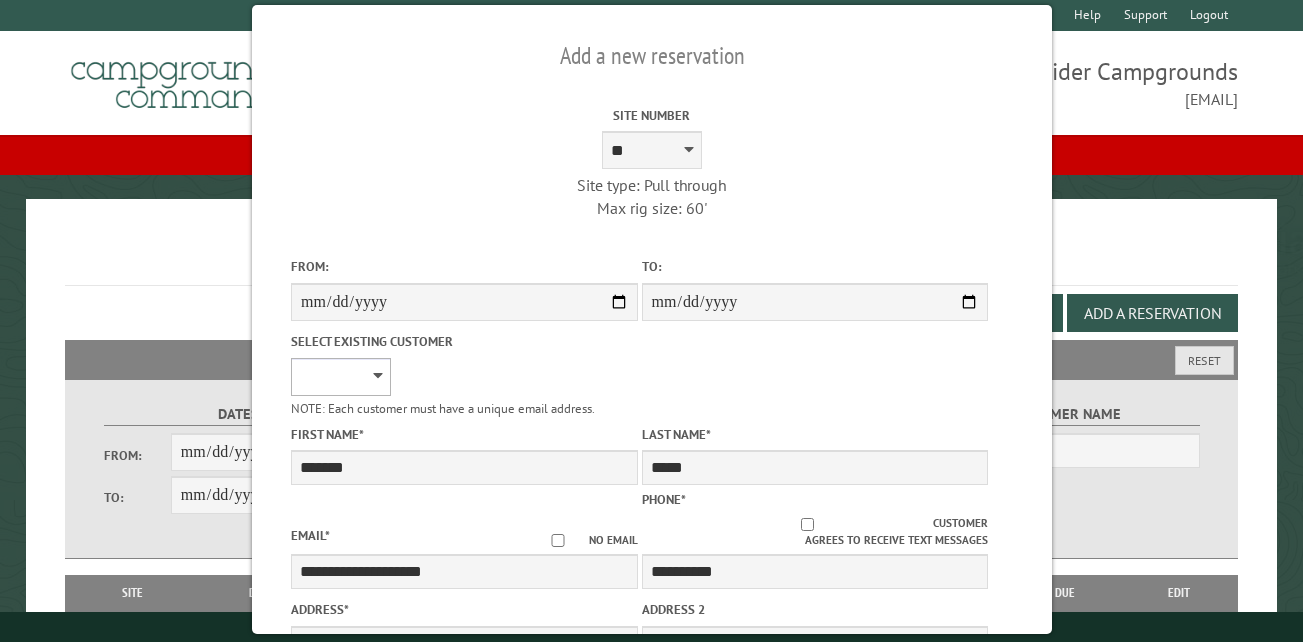 click on "**********" at bounding box center [341, 377] 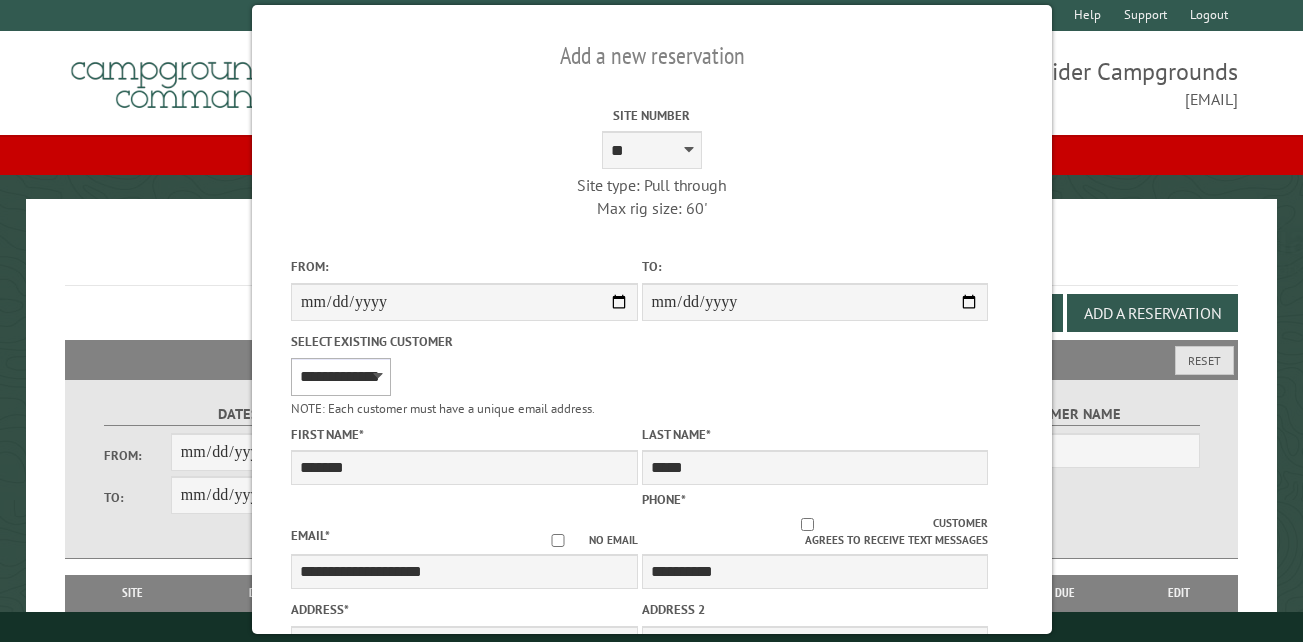 click on "**********" at bounding box center [341, 377] 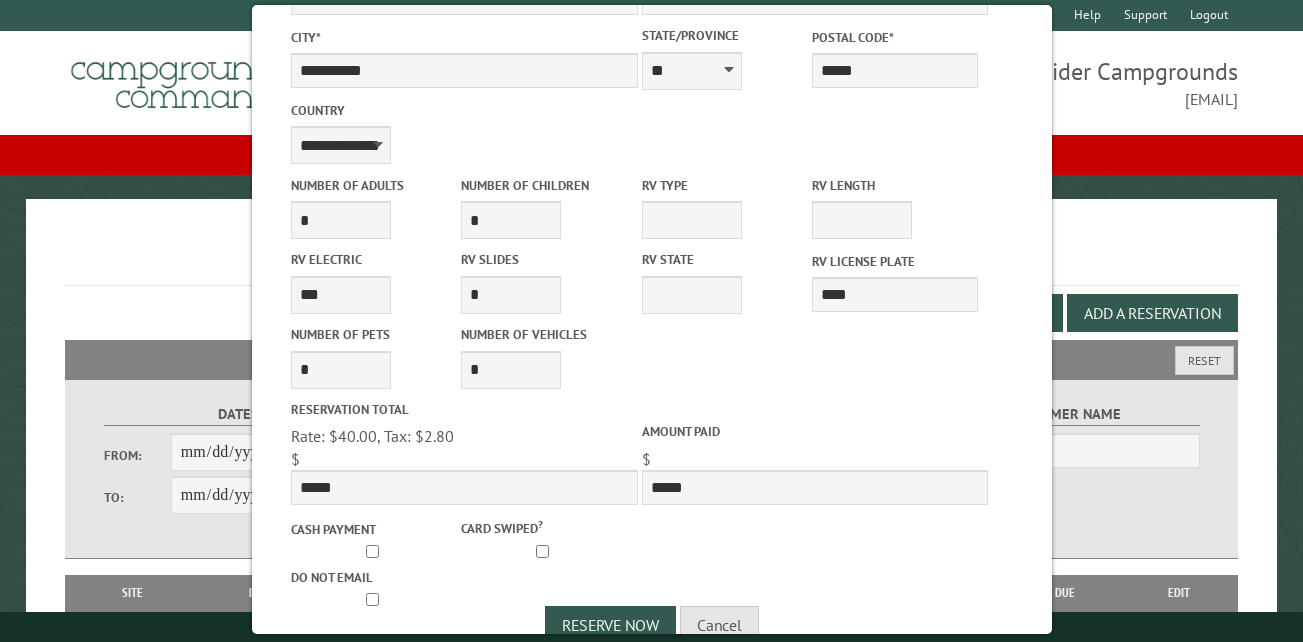 scroll, scrollTop: 679, scrollLeft: 0, axis: vertical 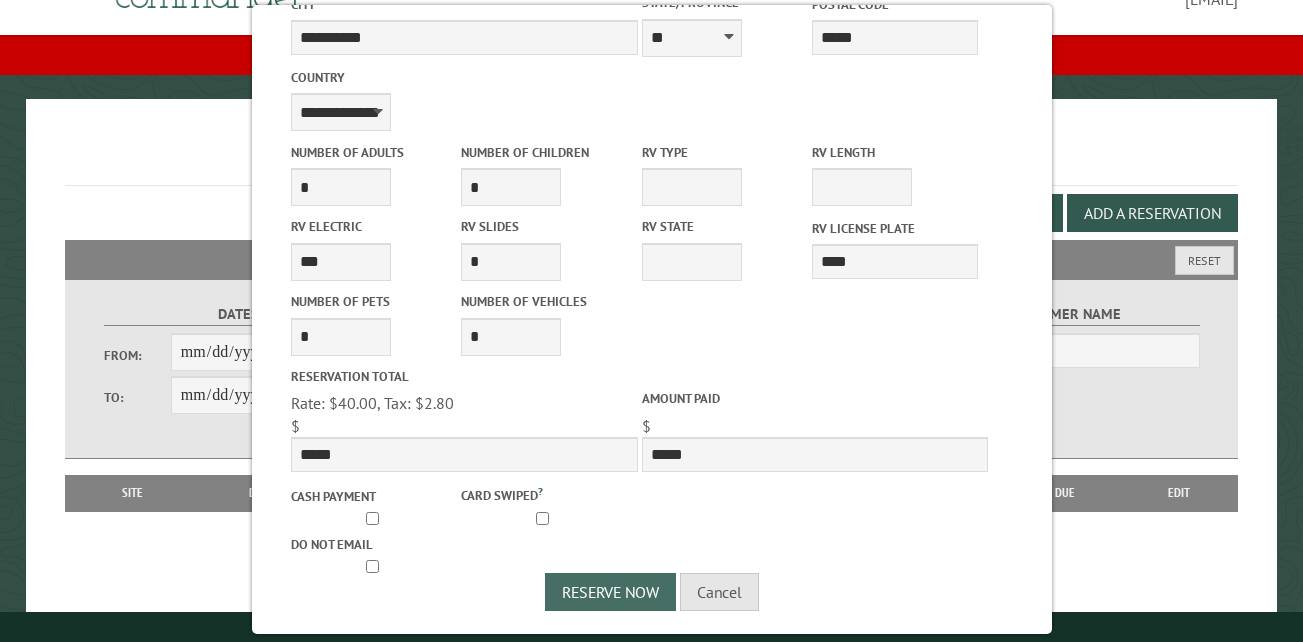 click on "Reserve Now" at bounding box center [610, 592] 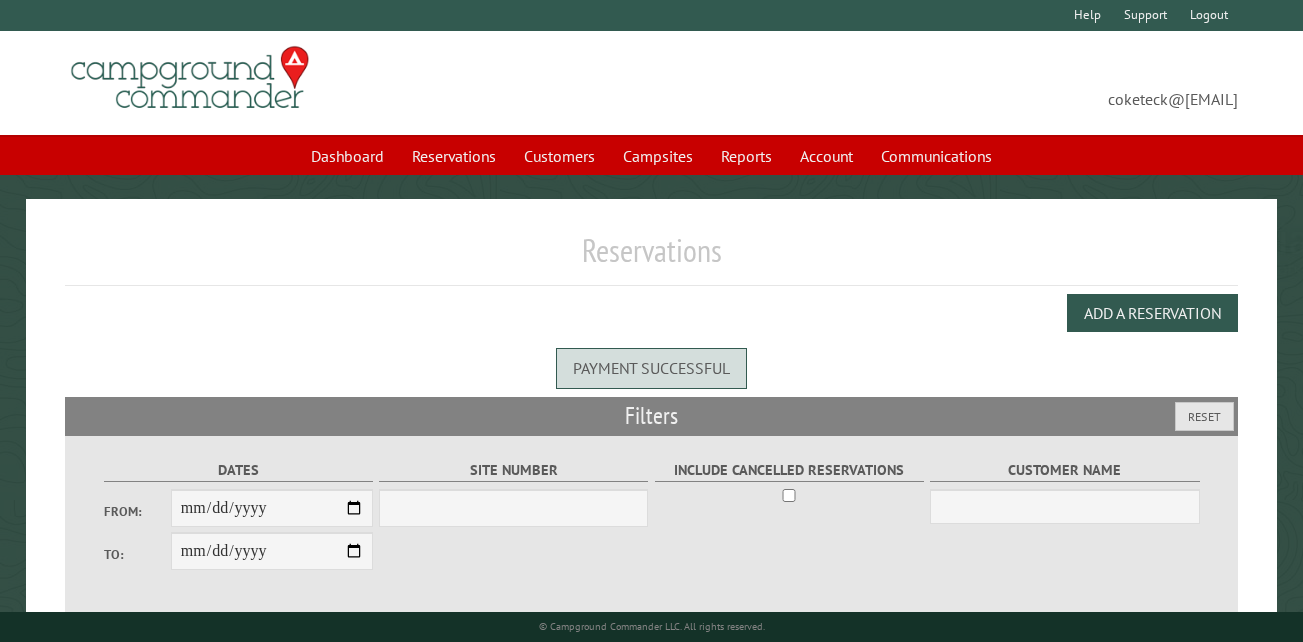 scroll, scrollTop: 0, scrollLeft: 0, axis: both 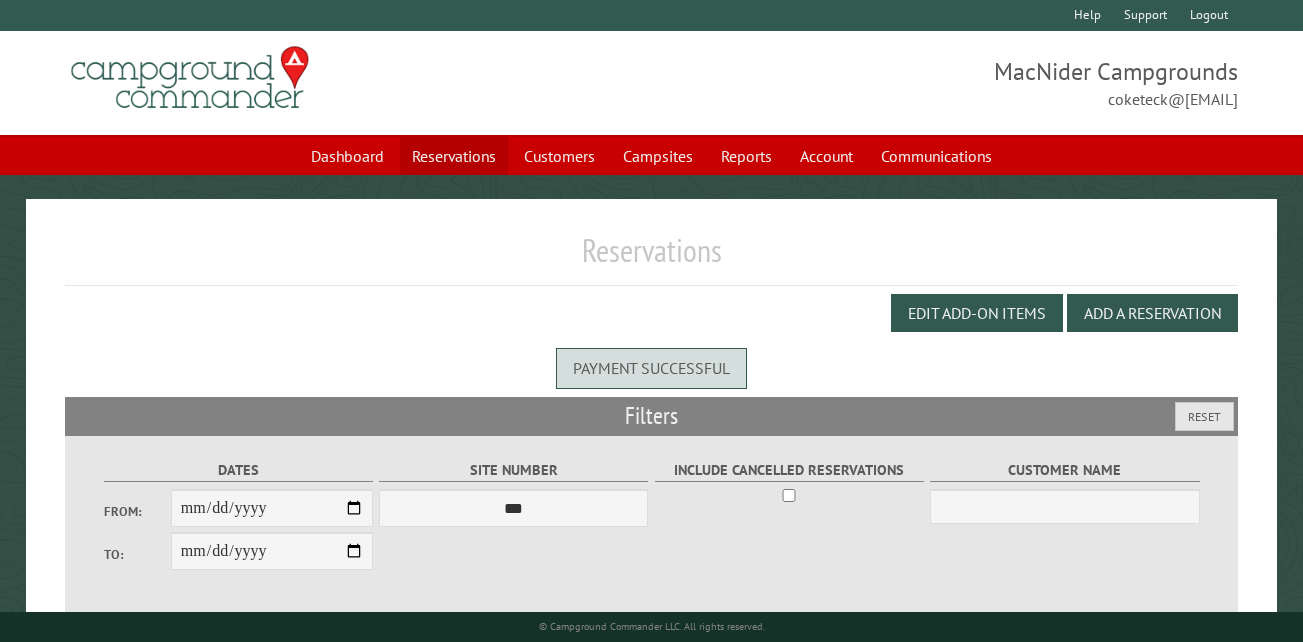 click on "Reservations" at bounding box center (454, 156) 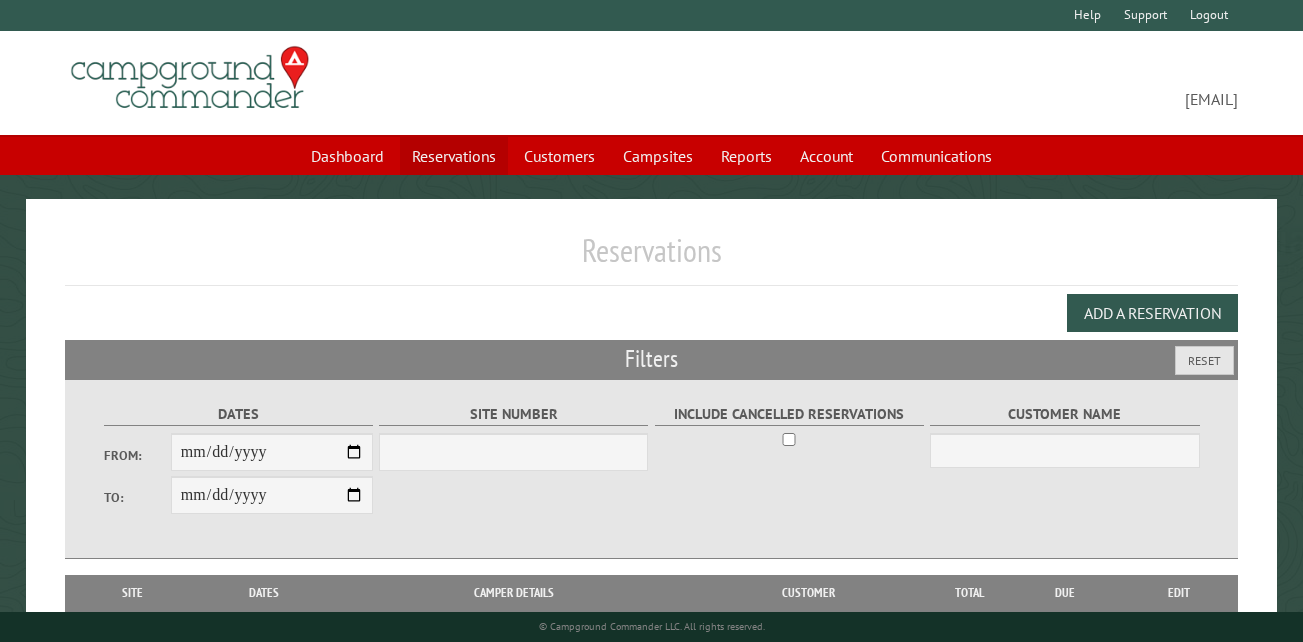 scroll, scrollTop: 0, scrollLeft: 0, axis: both 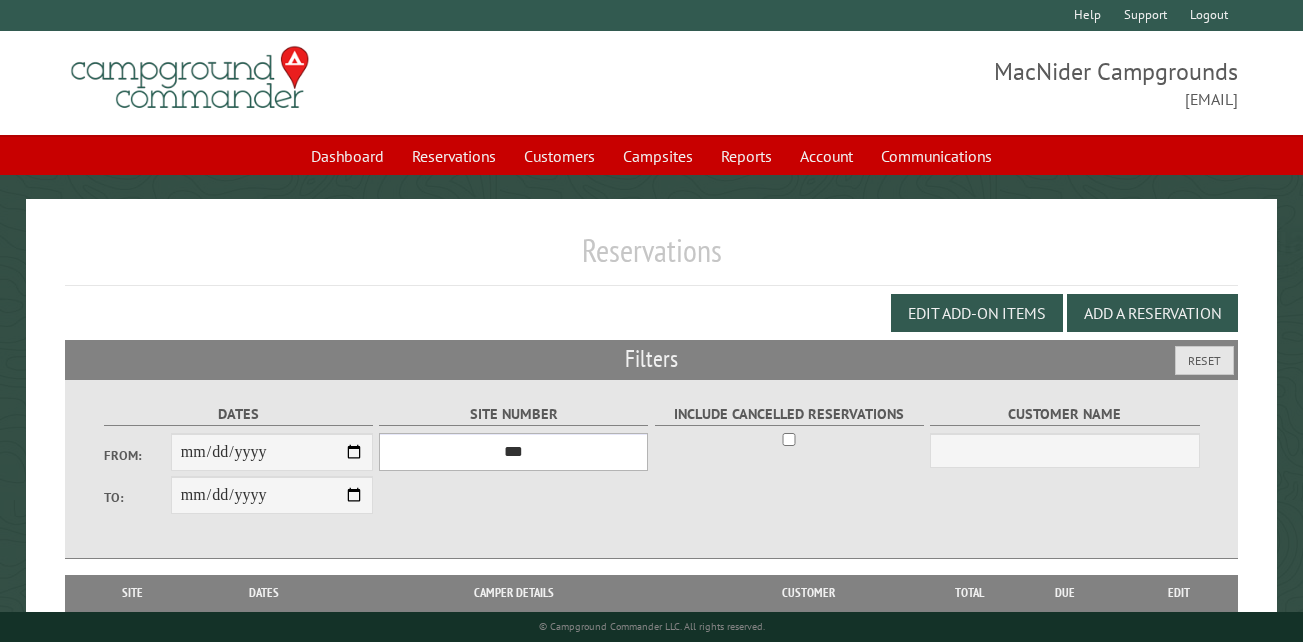 click on "*** ** ** ** ** ** ** ** ** ** *** *** *** *** ** ** ** ** ** ** ** ** ** *** *** ** ** ** ** ** ** ********* ** ** ** ** ** ** ** ** ** *** *** *** *** *** *** ** ** ** ** ** ** ** ** ** *** *** *** *** *** *** ** ** ** ** ** ** ** ** ** ** ** ** ** ** ** ** ** ** ** ** ** ** ** ** *** *** *** *** *** ***" at bounding box center [513, 452] 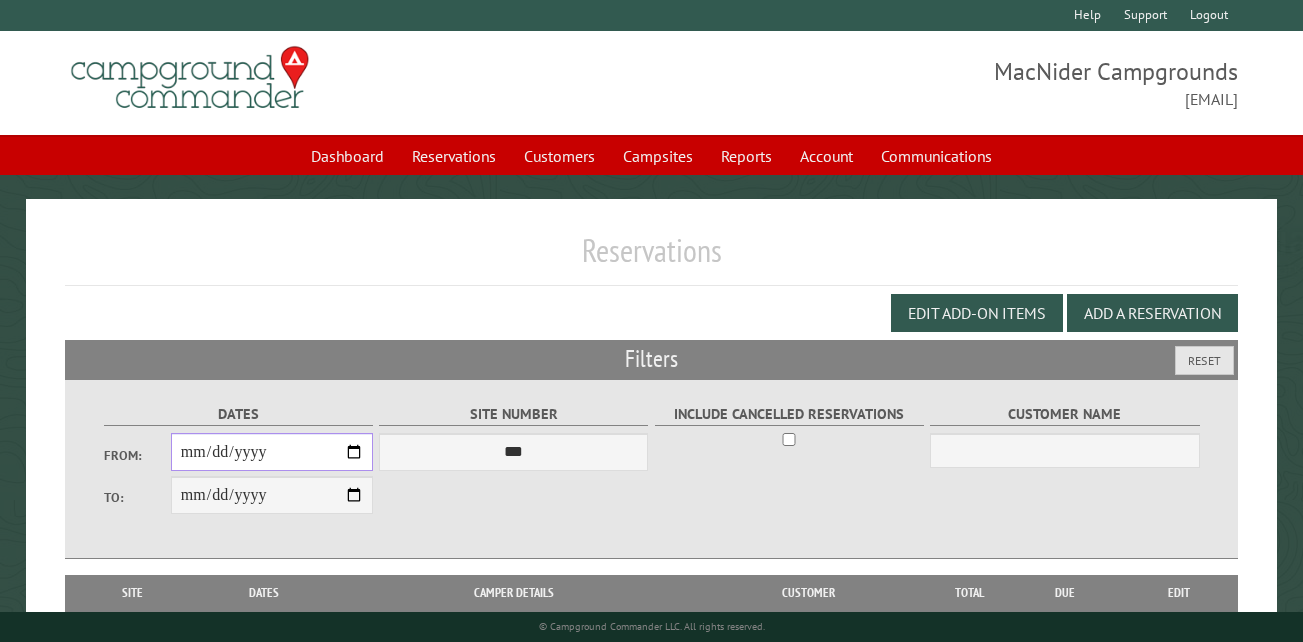 click on "From:" at bounding box center (272, 452) 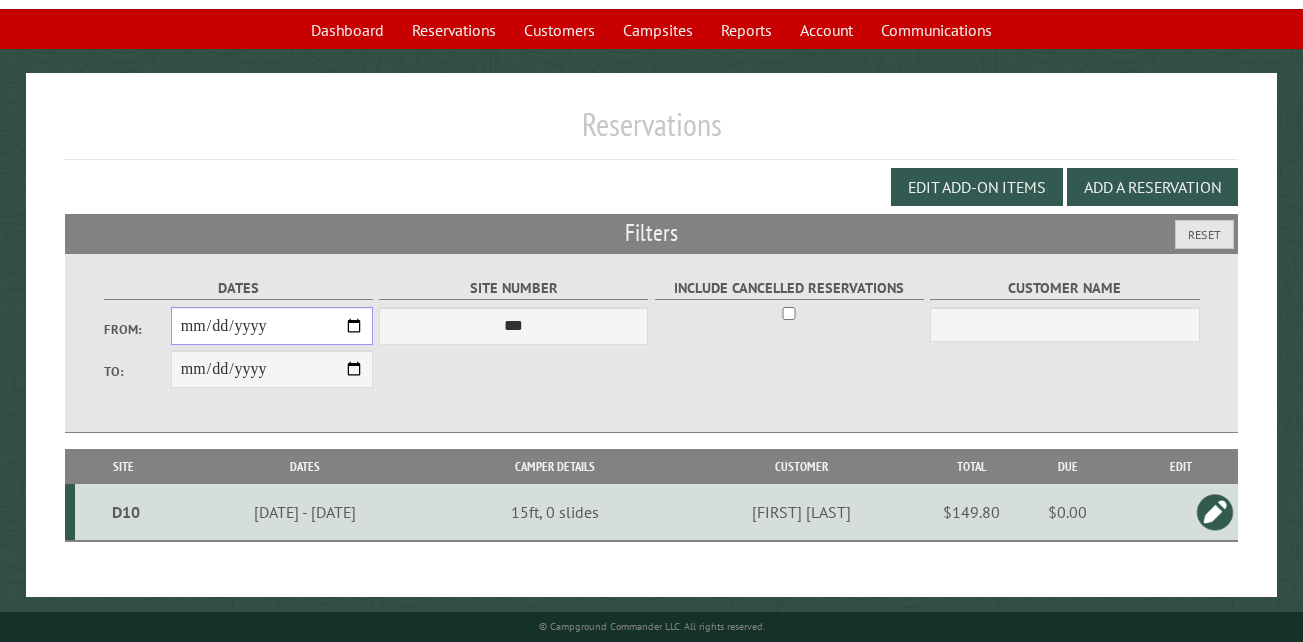 scroll, scrollTop: 133, scrollLeft: 0, axis: vertical 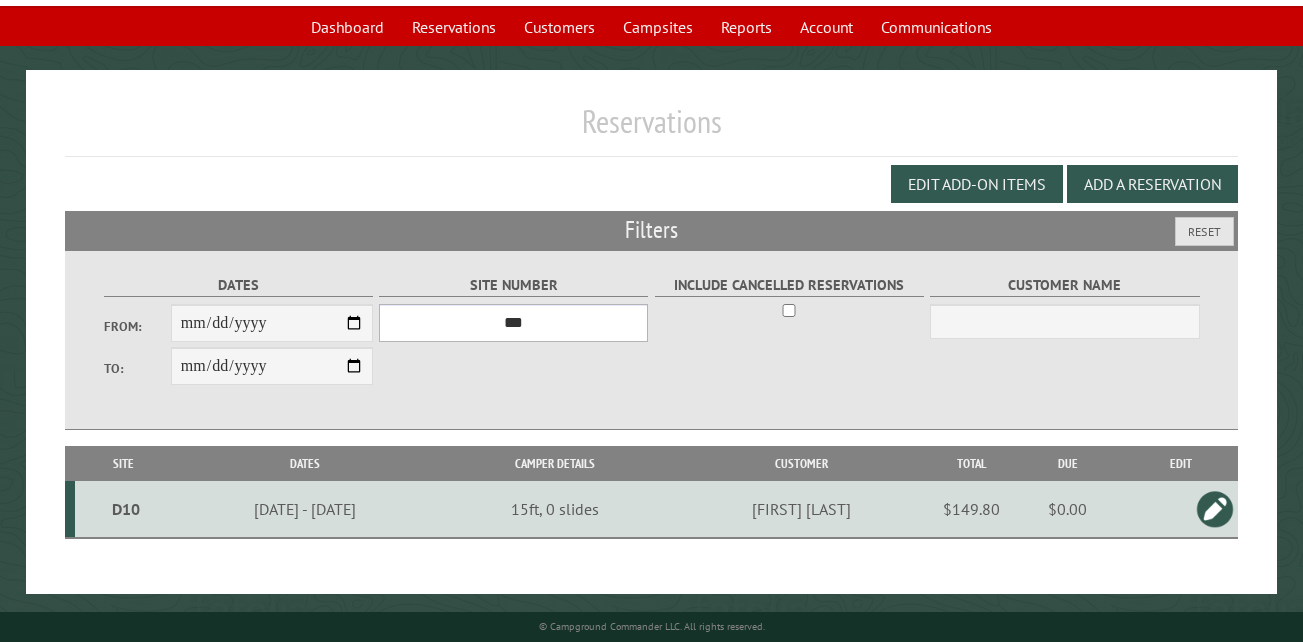 click on "*** ** ** ** ** ** ** ** ** ** *** *** *** *** ** ** ** ** ** ** ** ** ** *** *** ** ** ** ** ** ** ********* ** ** ** ** ** ** ** ** ** *** *** *** *** *** *** ** ** ** ** ** ** ** ** ** *** *** *** *** *** *** ** ** ** ** ** ** ** ** ** ** ** ** ** ** ** ** ** ** ** ** ** ** ** ** *** *** *** *** *** ***" at bounding box center (513, 323) 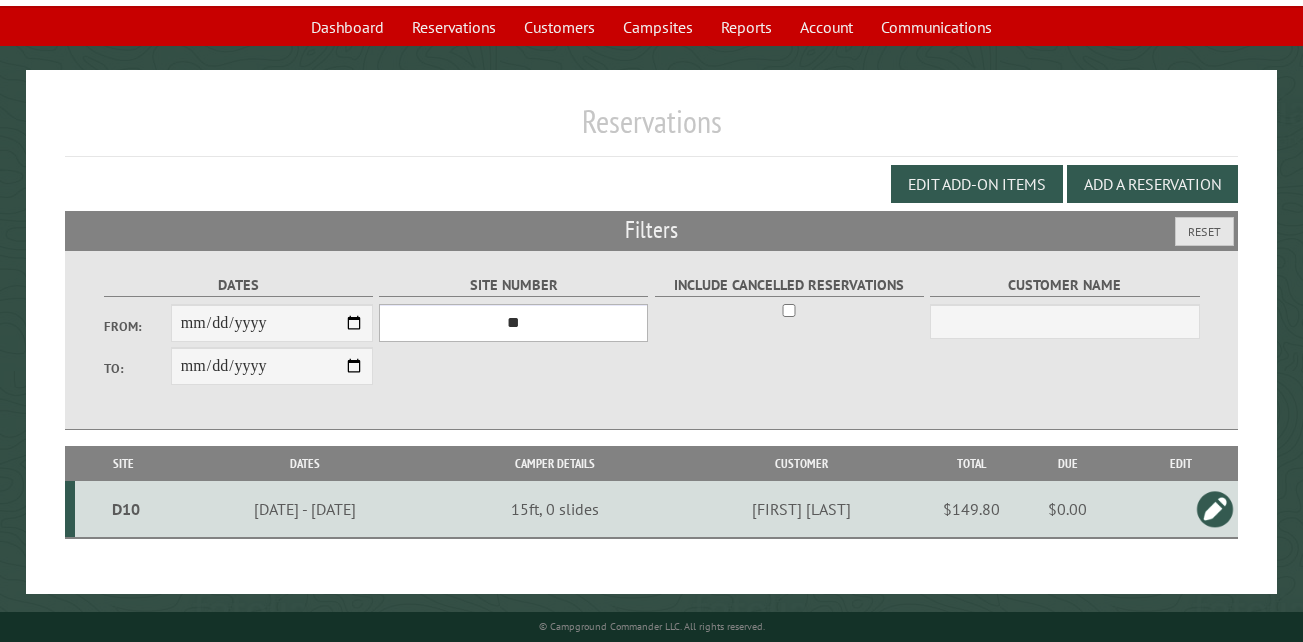 click on "*** ** ** ** ** ** ** ** ** ** *** *** *** *** ** ** ** ** ** ** ** ** ** *** *** ** ** ** ** ** ** ********* ** ** ** ** ** ** ** ** ** *** *** *** *** *** *** ** ** ** ** ** ** ** ** ** *** *** *** *** *** *** ** ** ** ** ** ** ** ** ** ** ** ** ** ** ** ** ** ** ** ** ** ** ** ** *** *** *** *** *** ***" at bounding box center (513, 323) 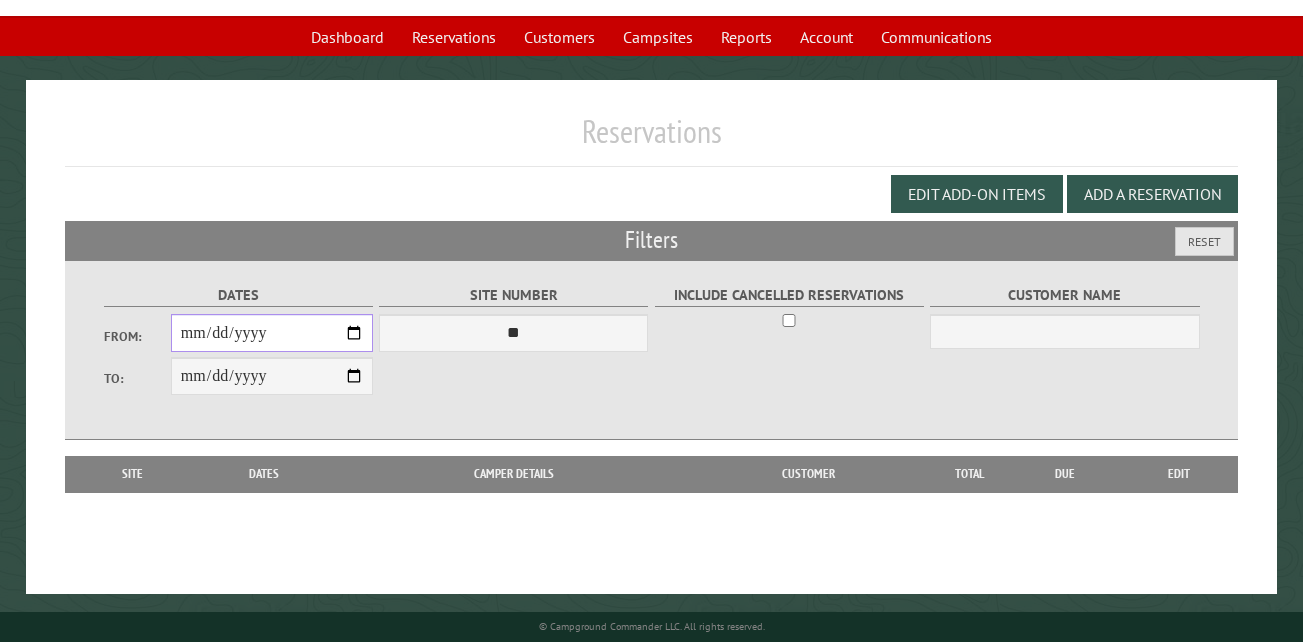 click on "**********" at bounding box center (272, 333) 